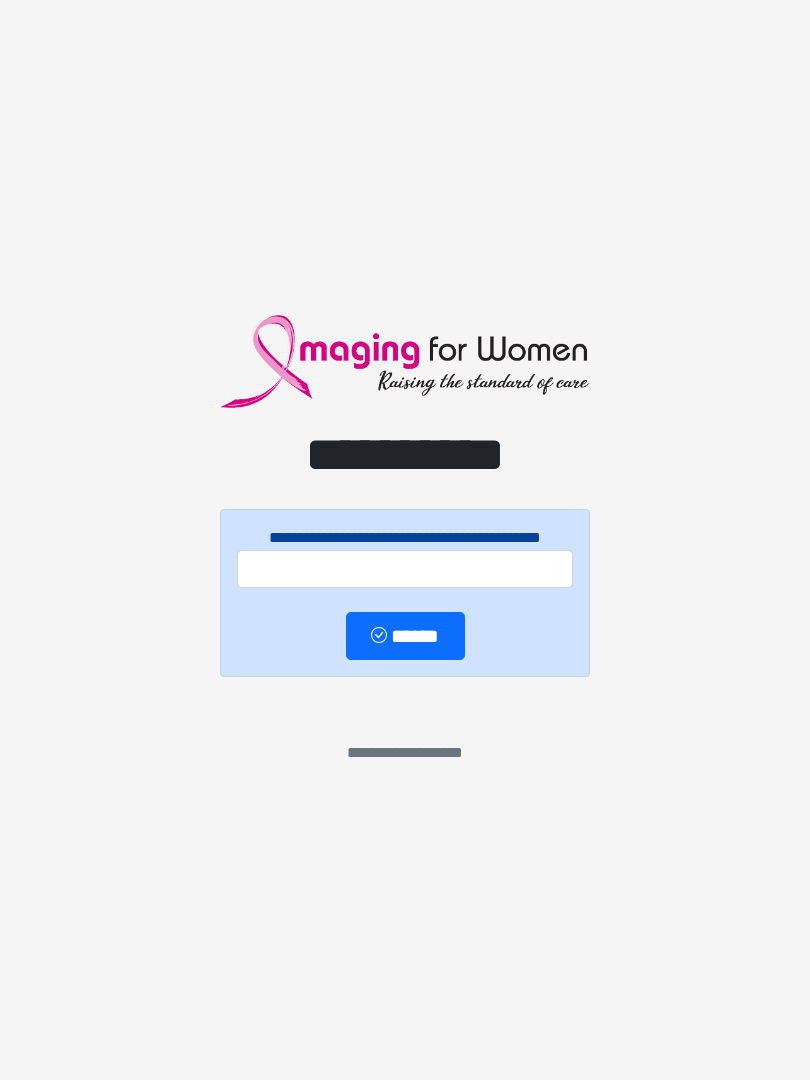 scroll, scrollTop: 0, scrollLeft: 0, axis: both 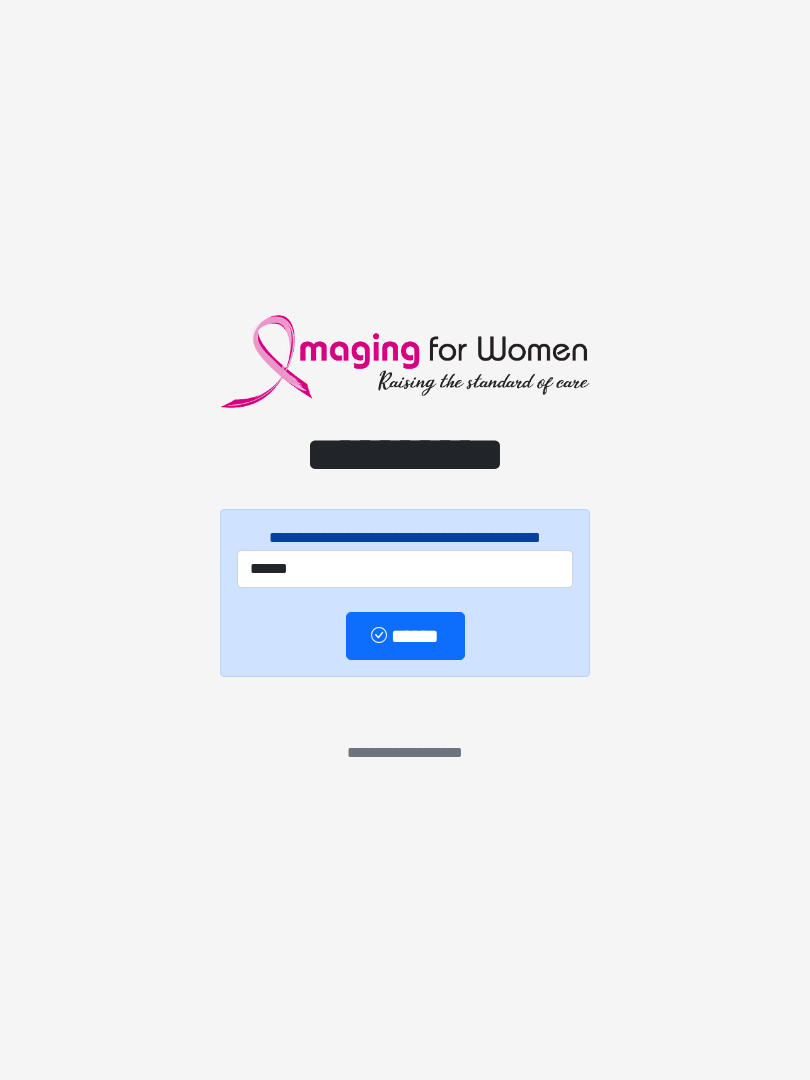 type on "******" 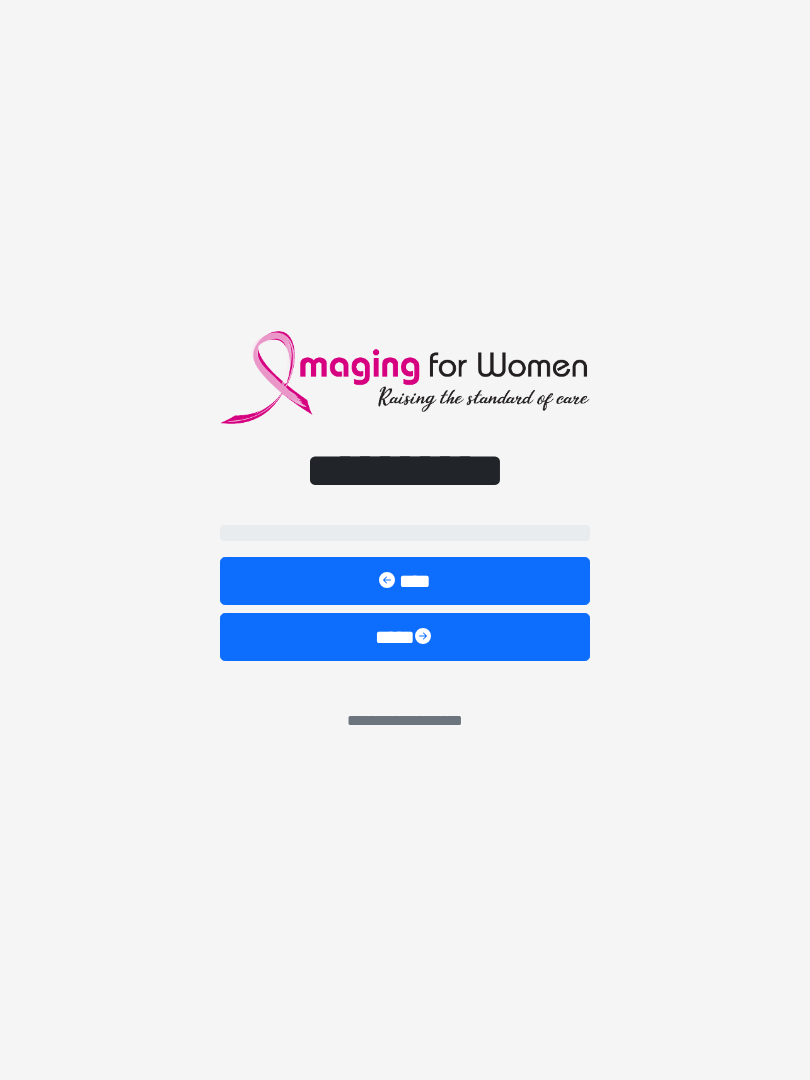 select on "**" 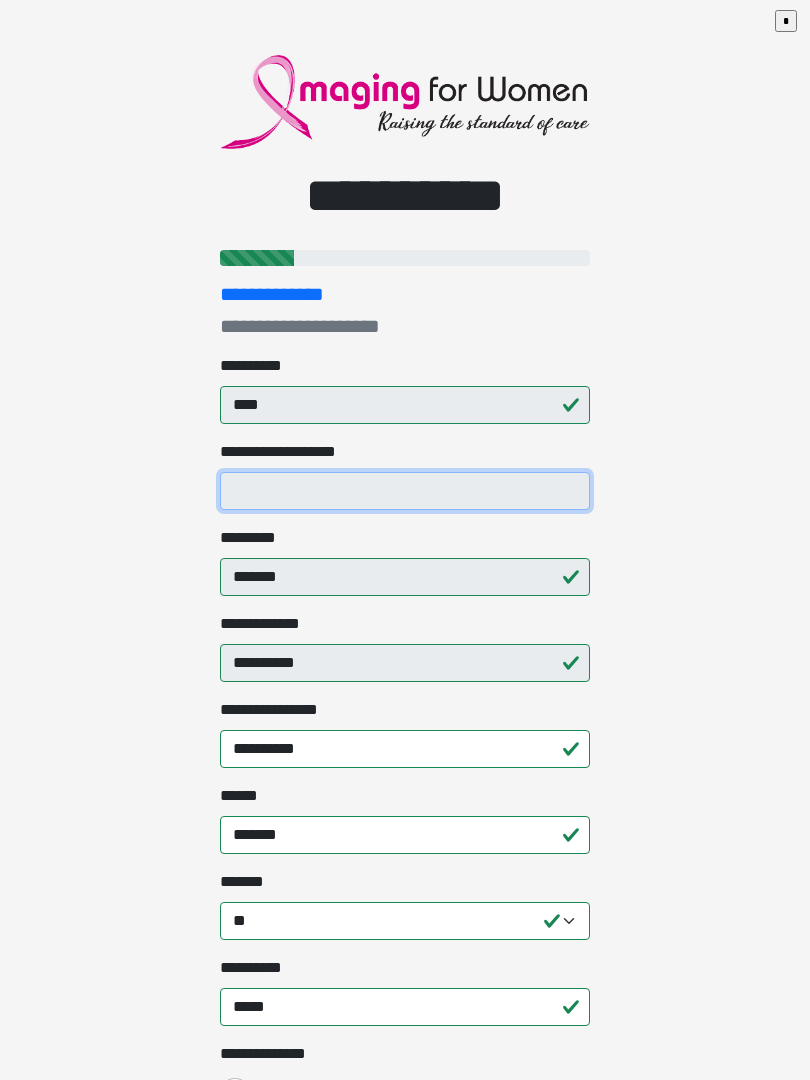 click on "**********" at bounding box center (405, 491) 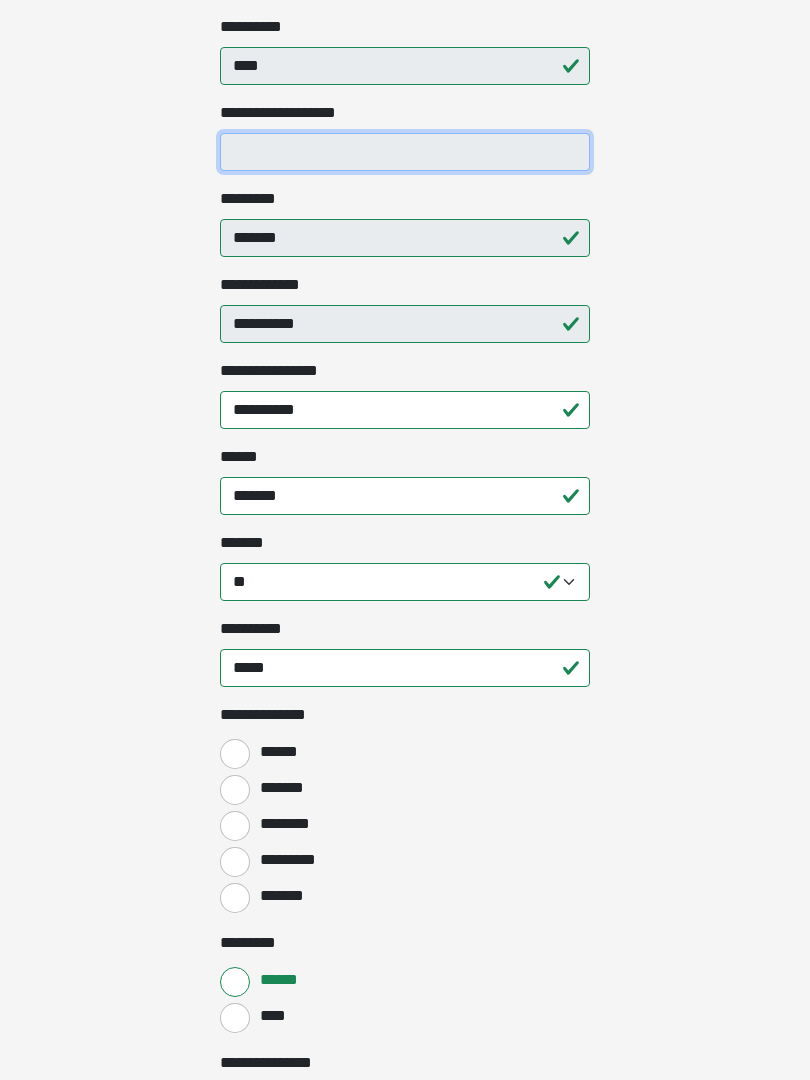 scroll, scrollTop: 364, scrollLeft: 0, axis: vertical 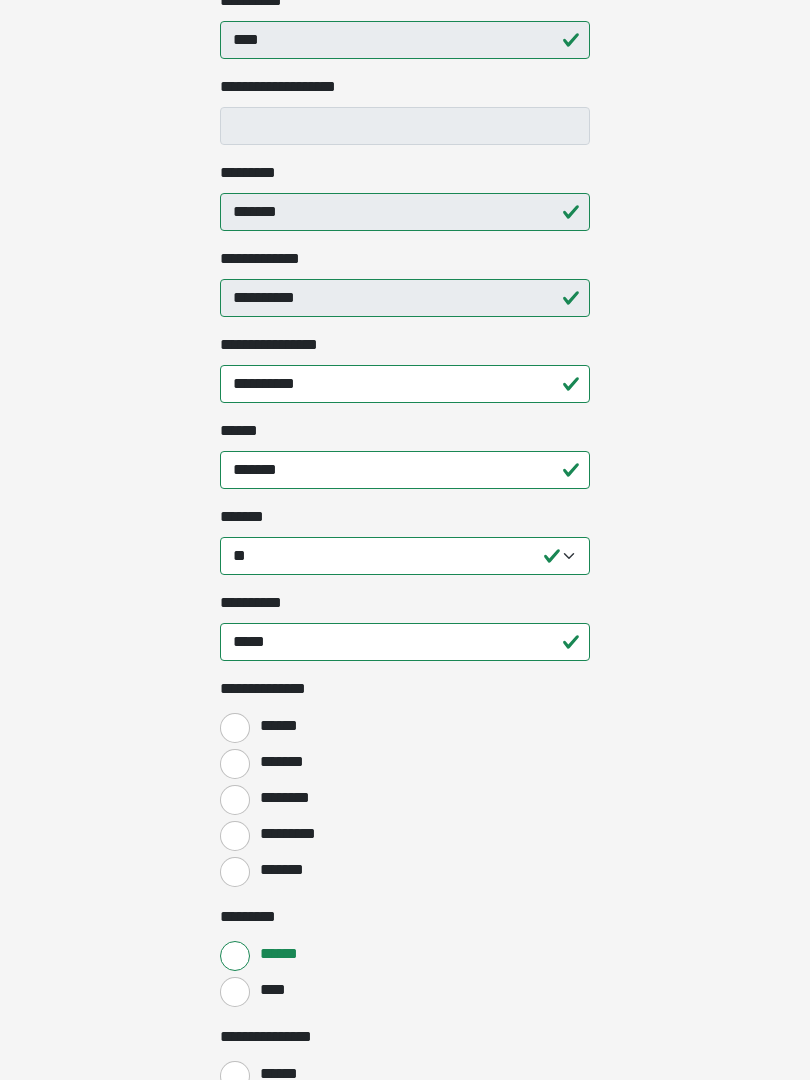 click on "********" at bounding box center (235, 801) 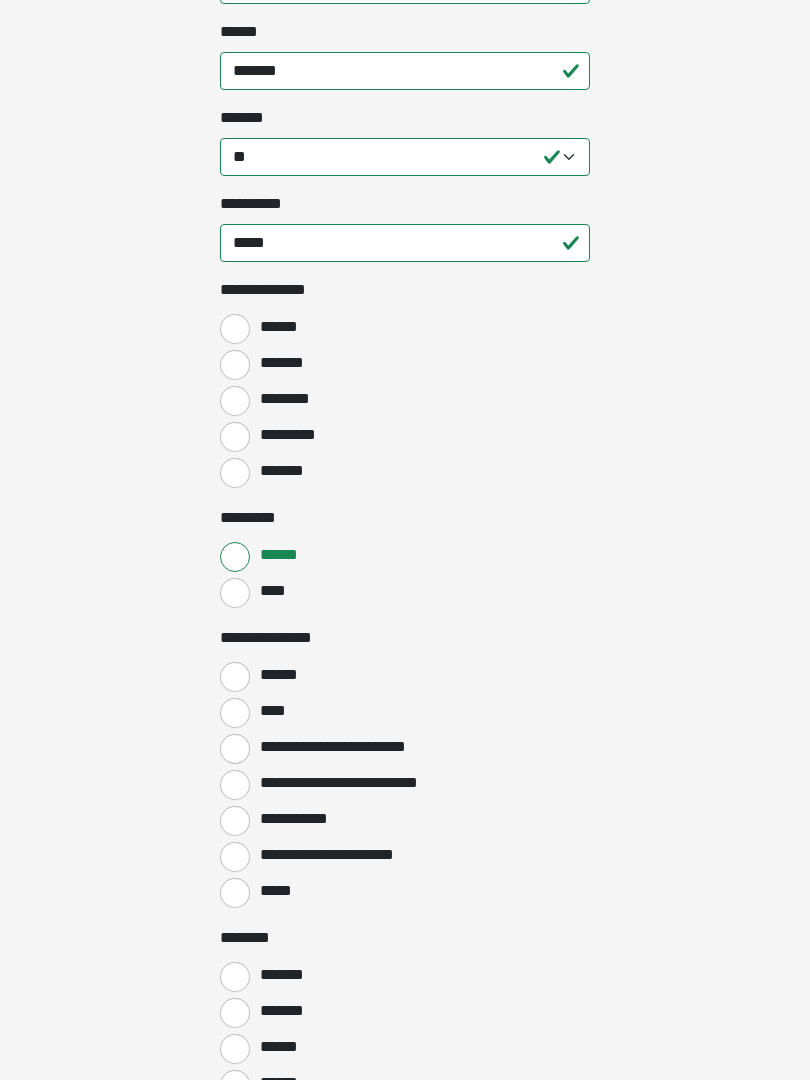 scroll, scrollTop: 770, scrollLeft: 0, axis: vertical 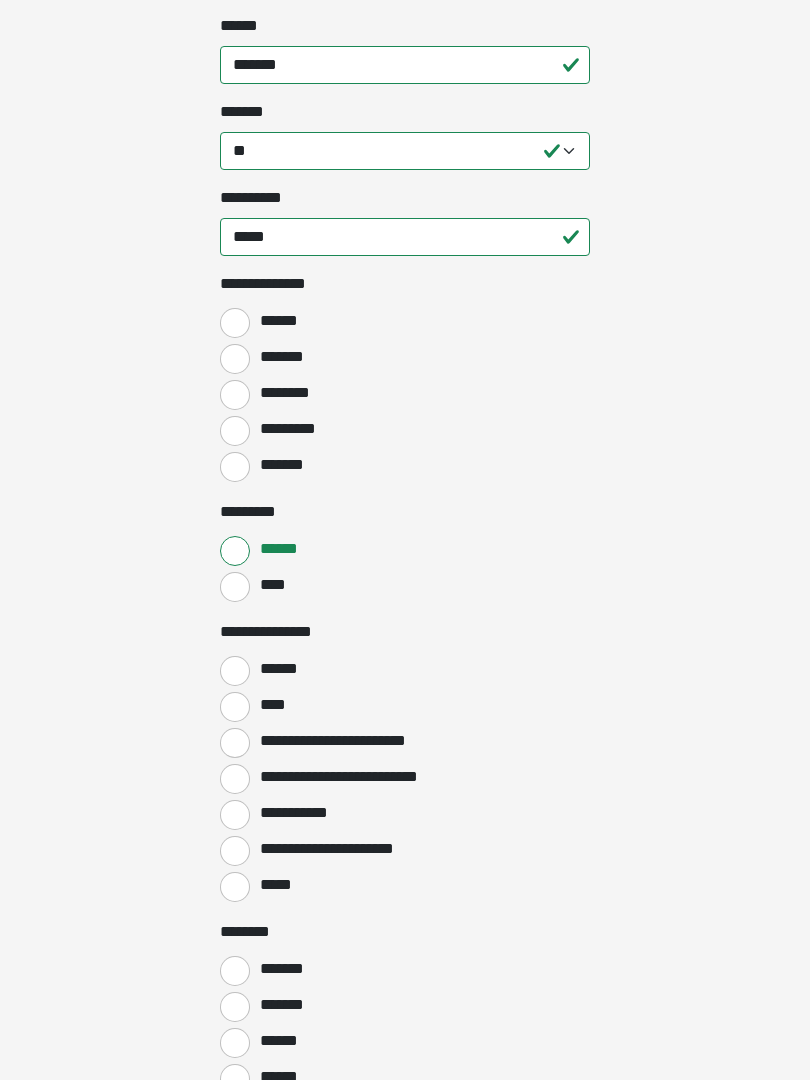 click on "******" at bounding box center [235, 671] 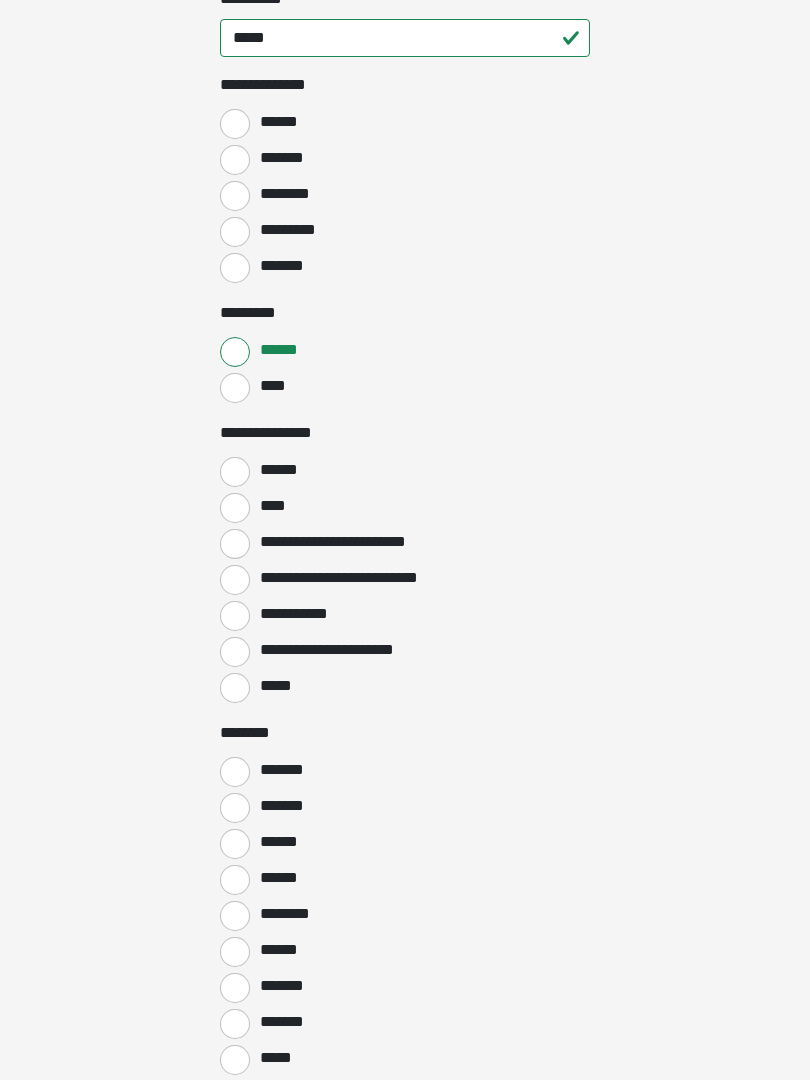 scroll, scrollTop: 967, scrollLeft: 0, axis: vertical 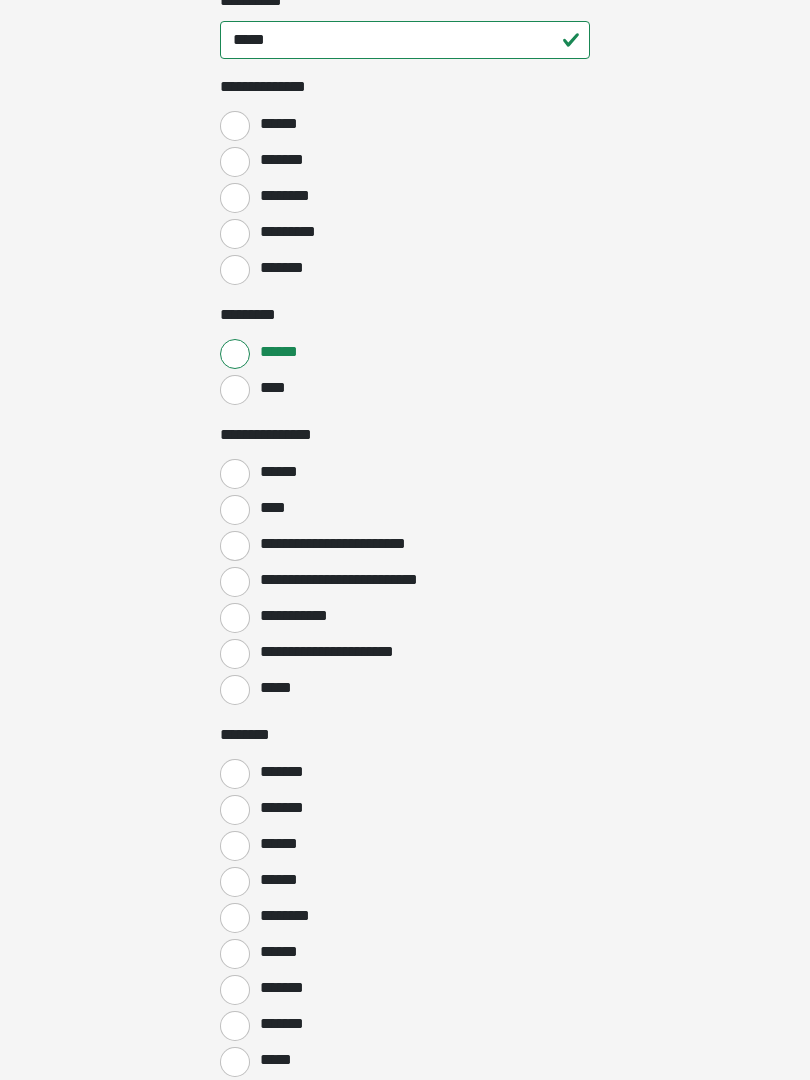 click on "*******" at bounding box center [235, 774] 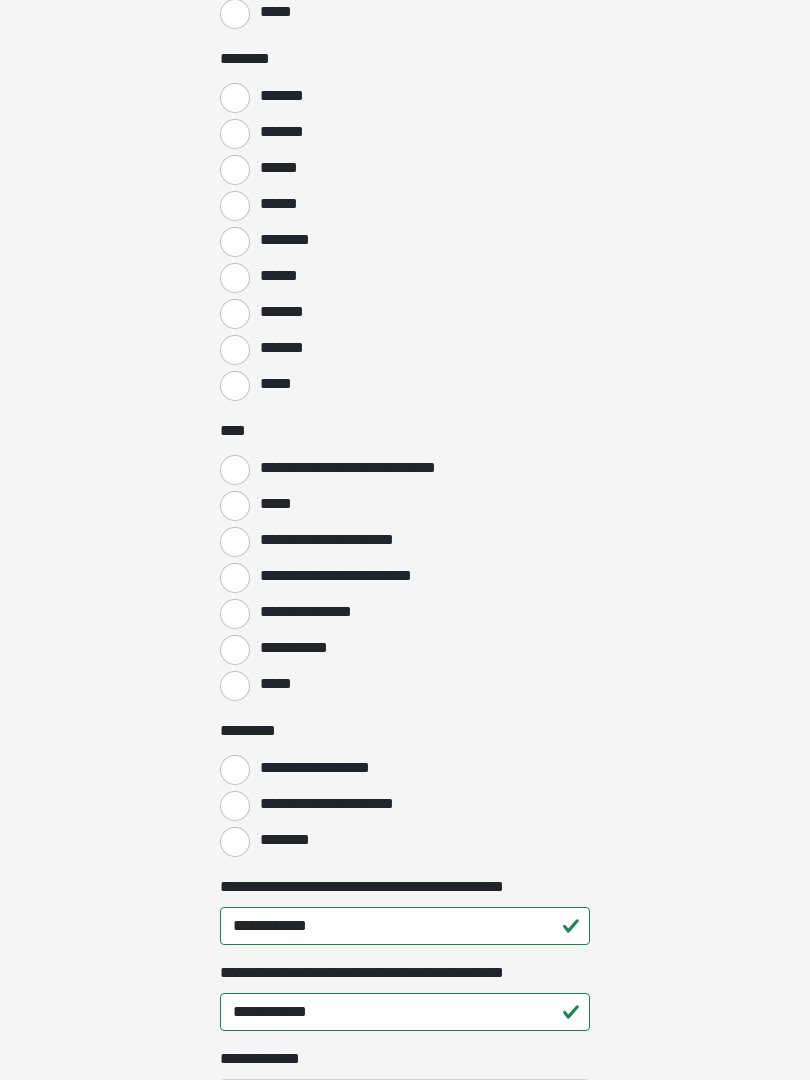 scroll, scrollTop: 1643, scrollLeft: 0, axis: vertical 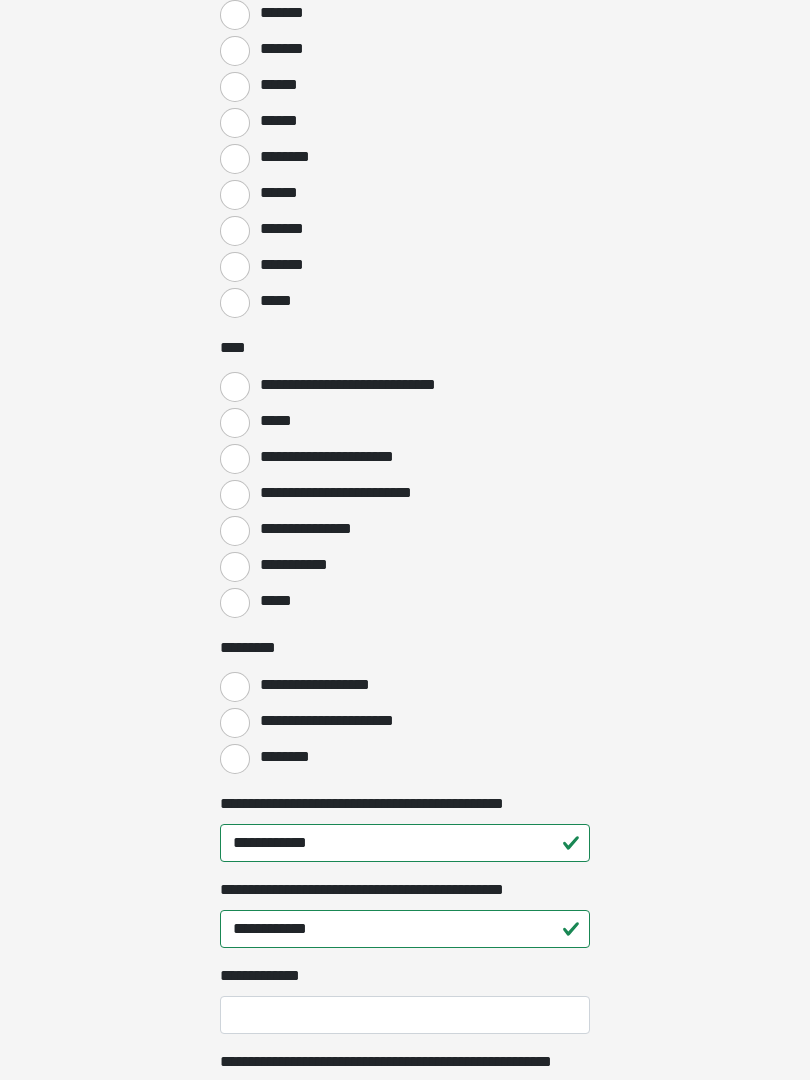 click on "**********" at bounding box center (235, 723) 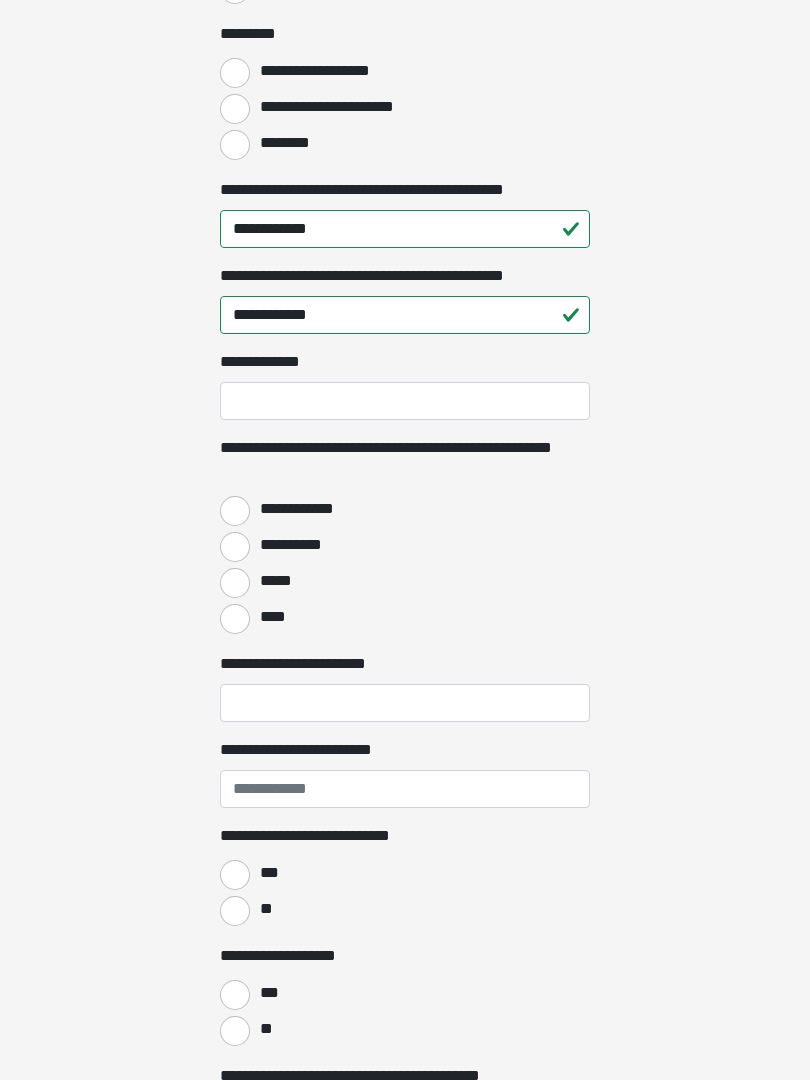 scroll, scrollTop: 2340, scrollLeft: 0, axis: vertical 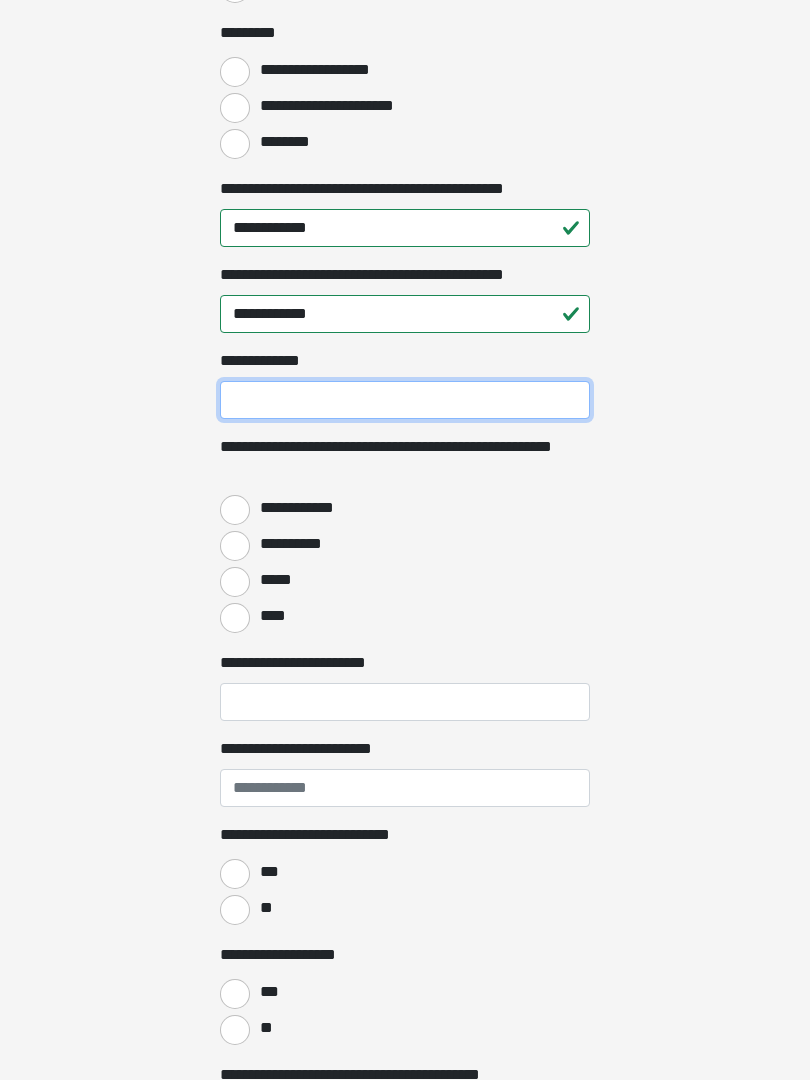 click on "**********" at bounding box center [405, 401] 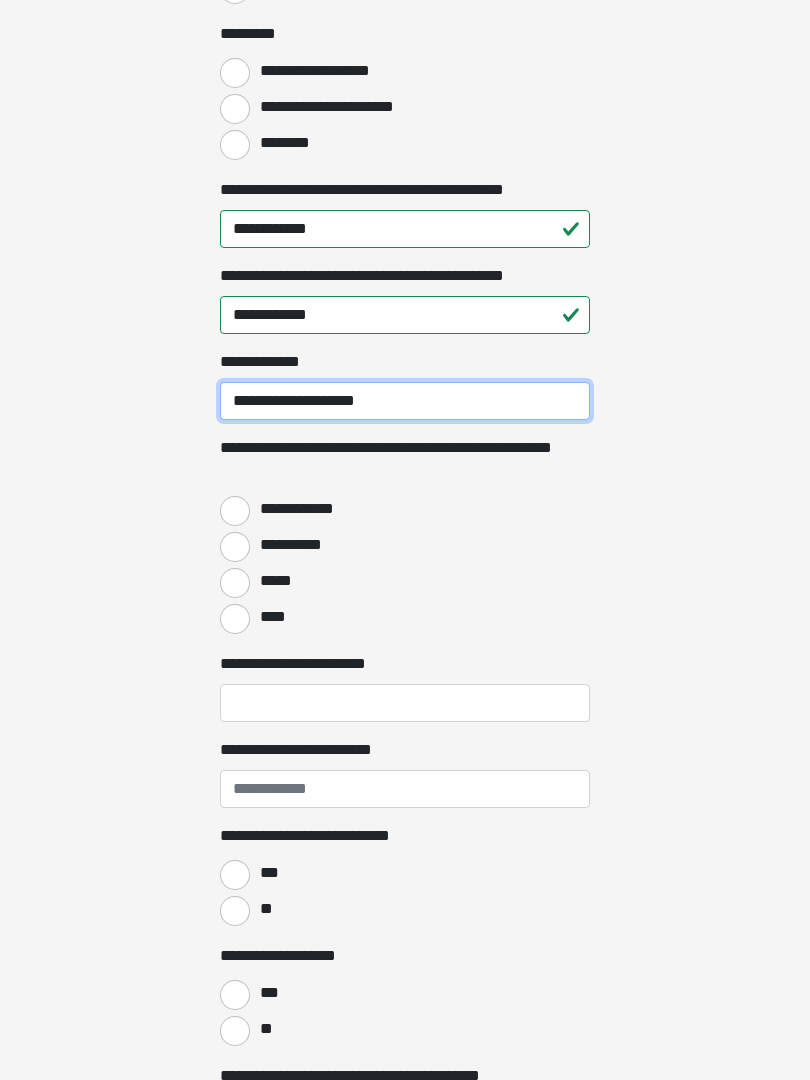 type on "**********" 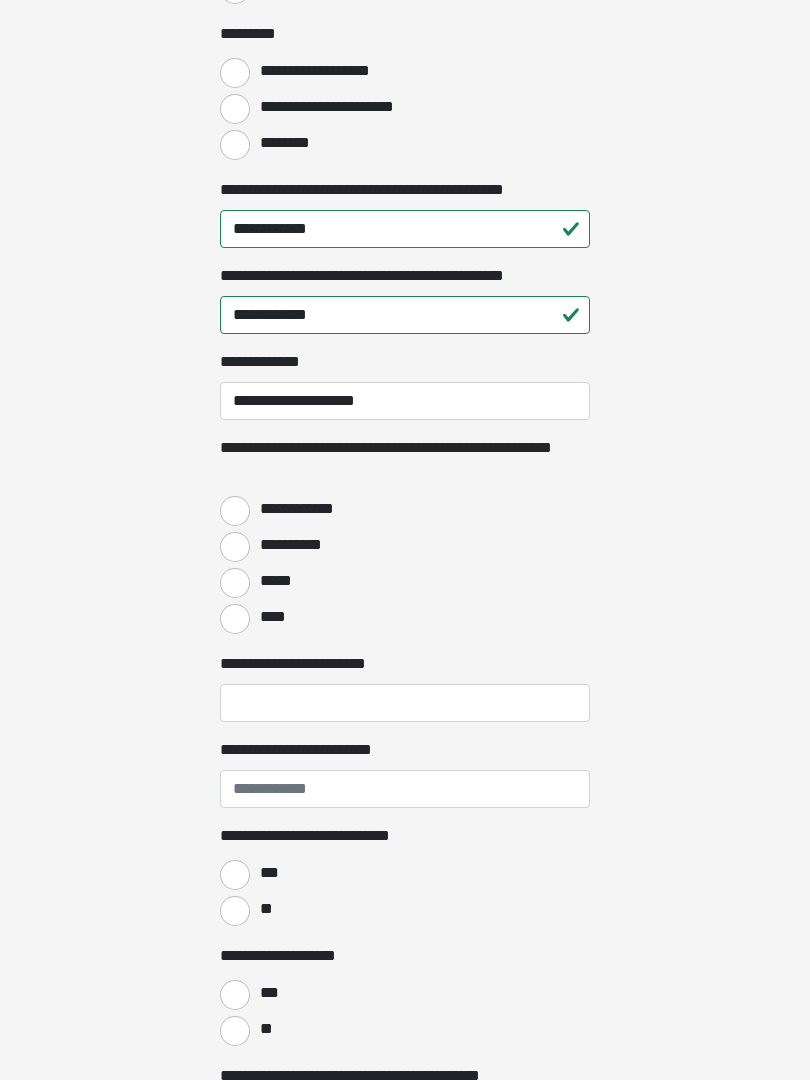 radio on "****" 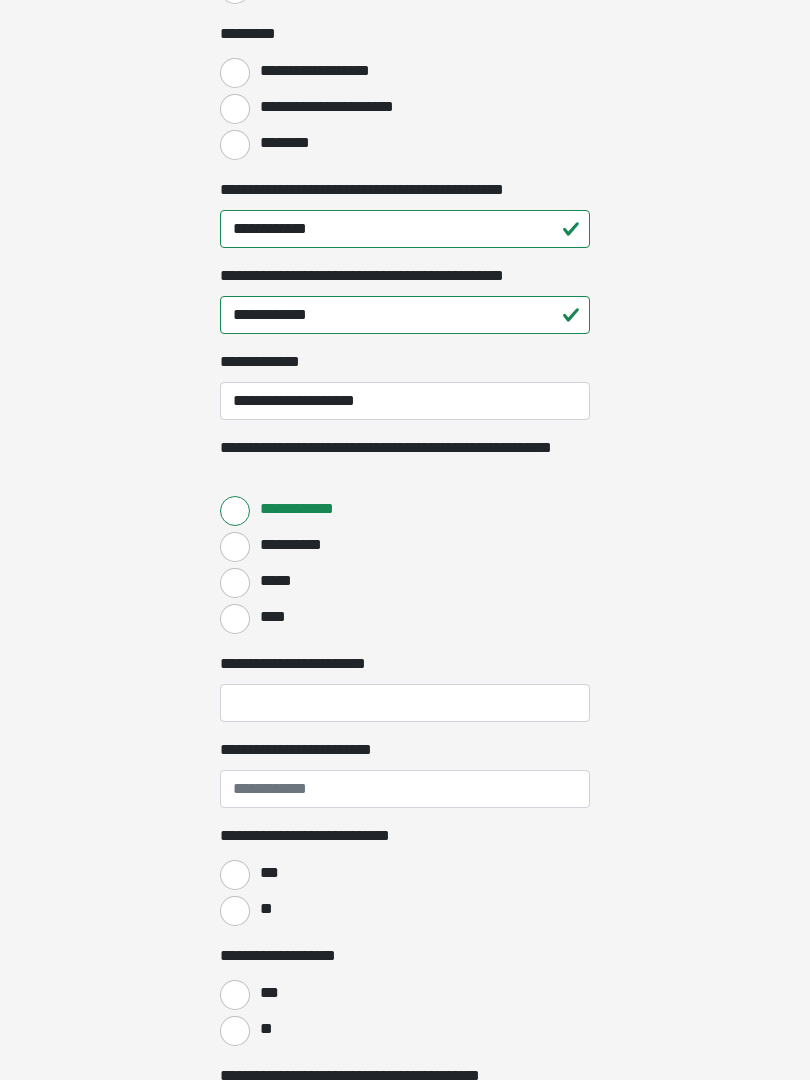 scroll, scrollTop: 2341, scrollLeft: 0, axis: vertical 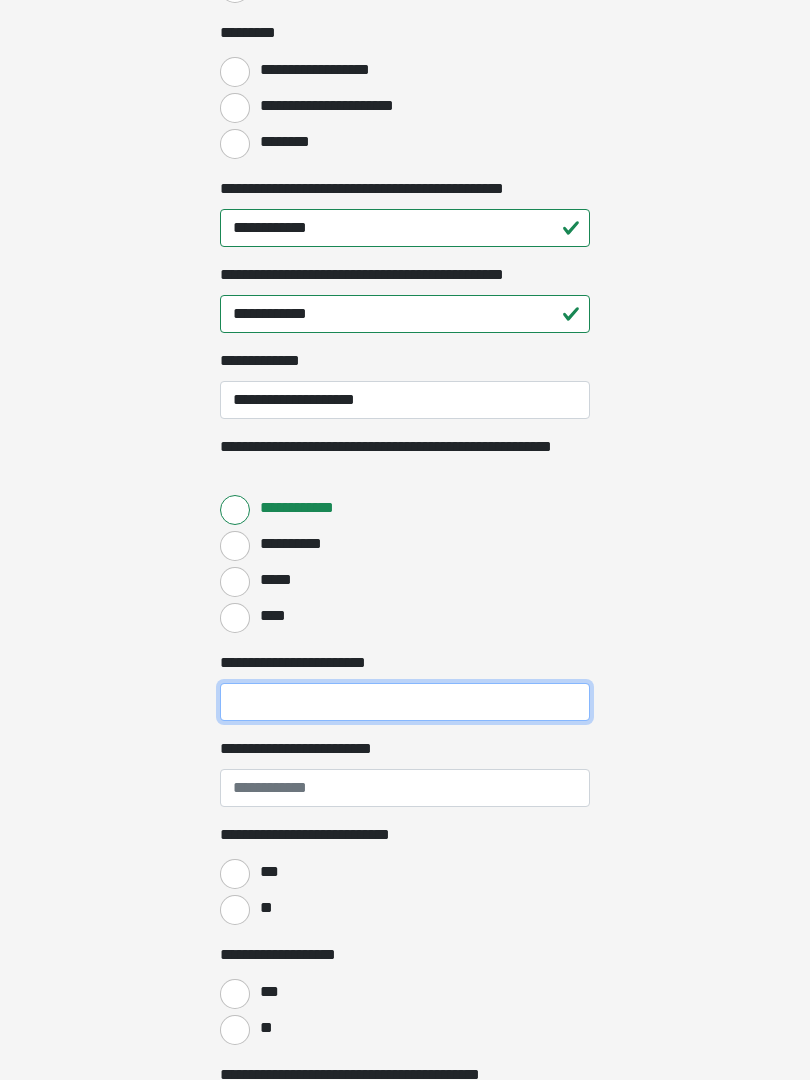 click on "**********" at bounding box center [405, 702] 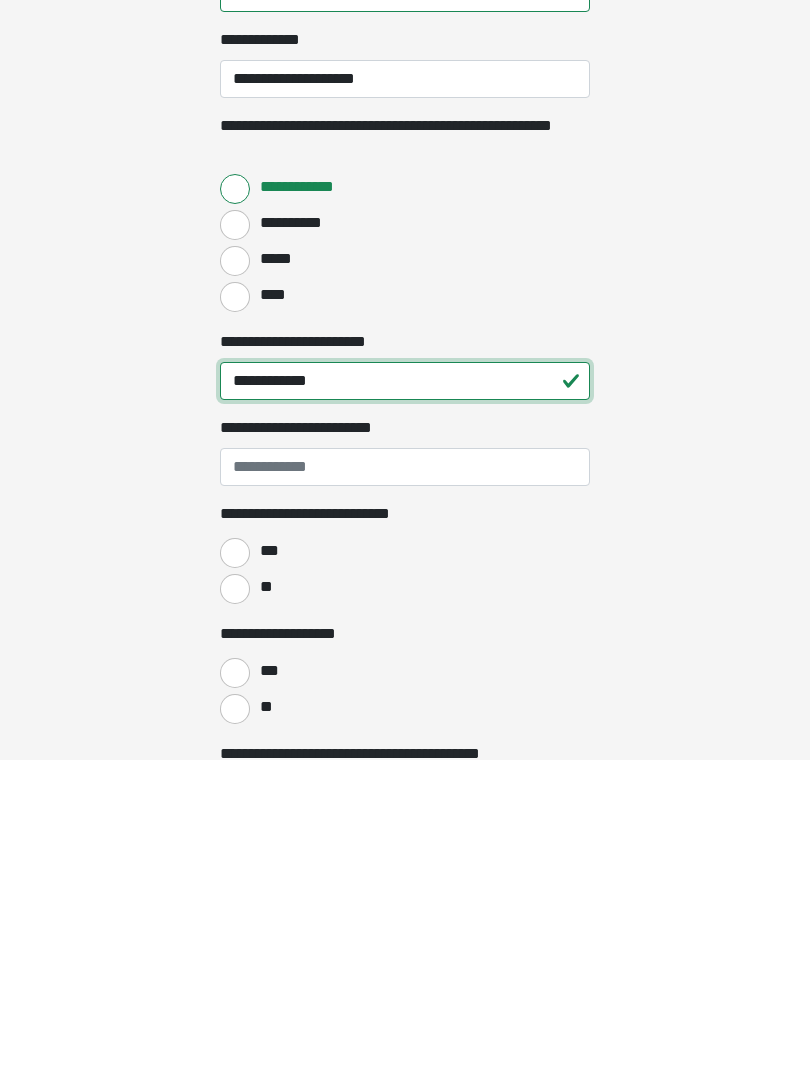 type on "**********" 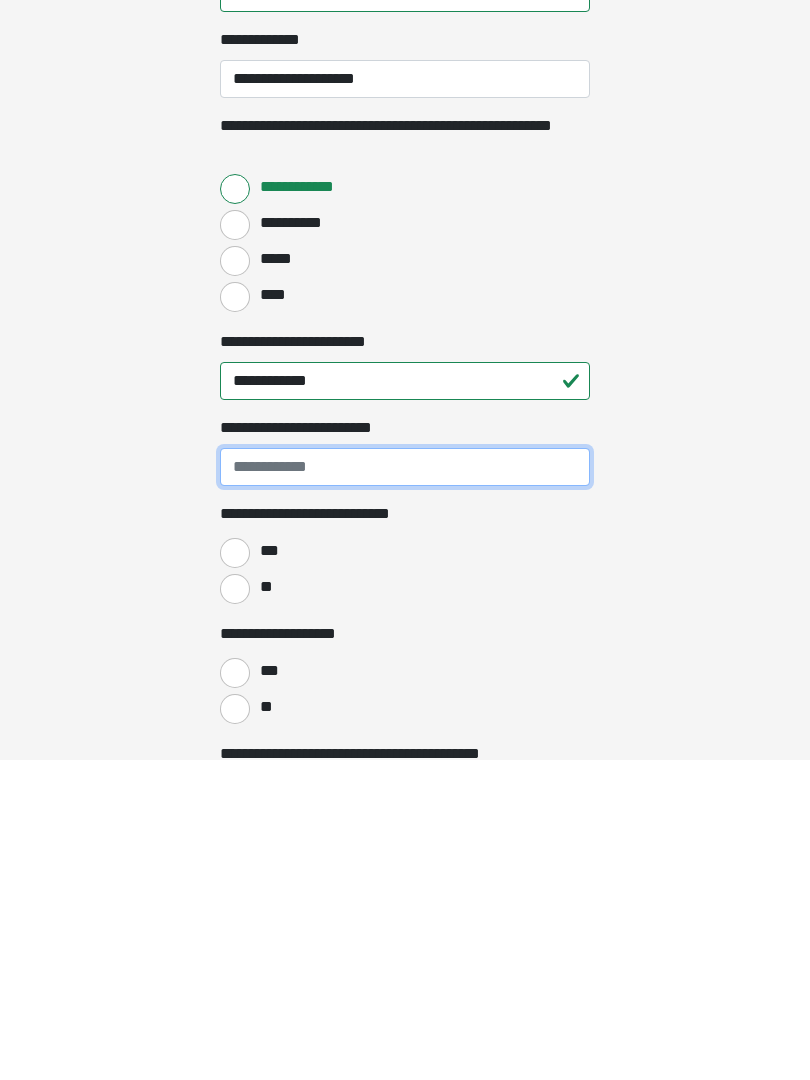 click on "**********" at bounding box center (405, 787) 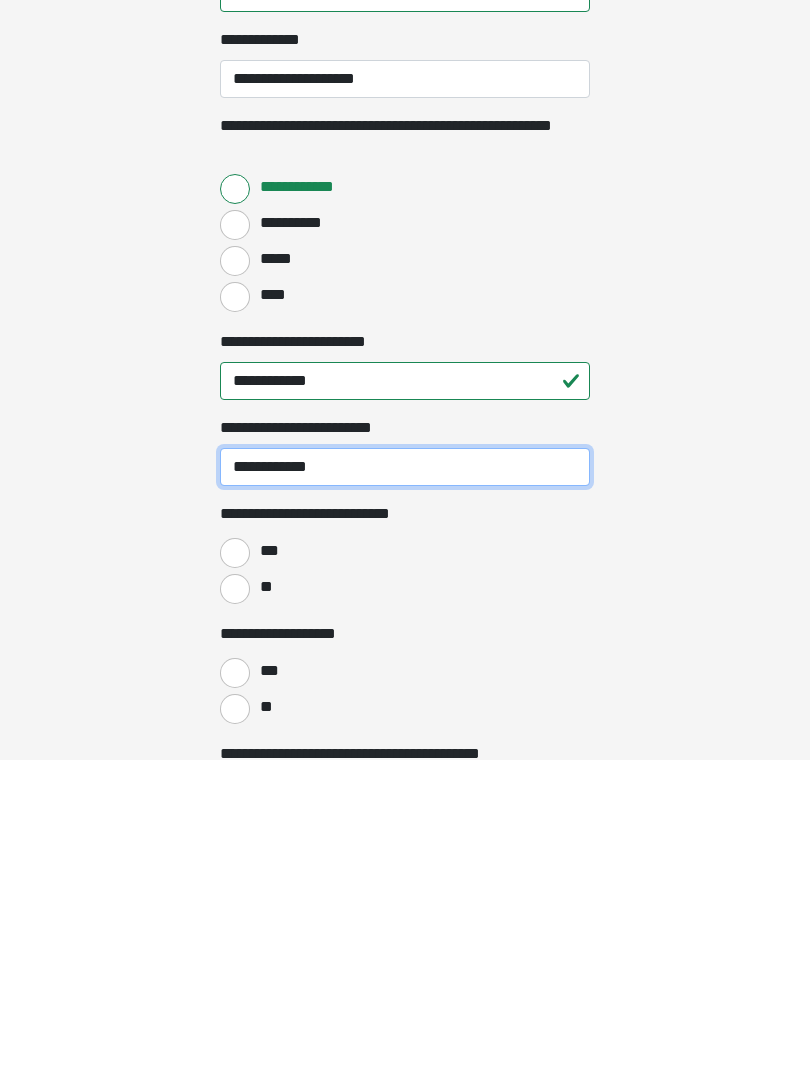 type on "**********" 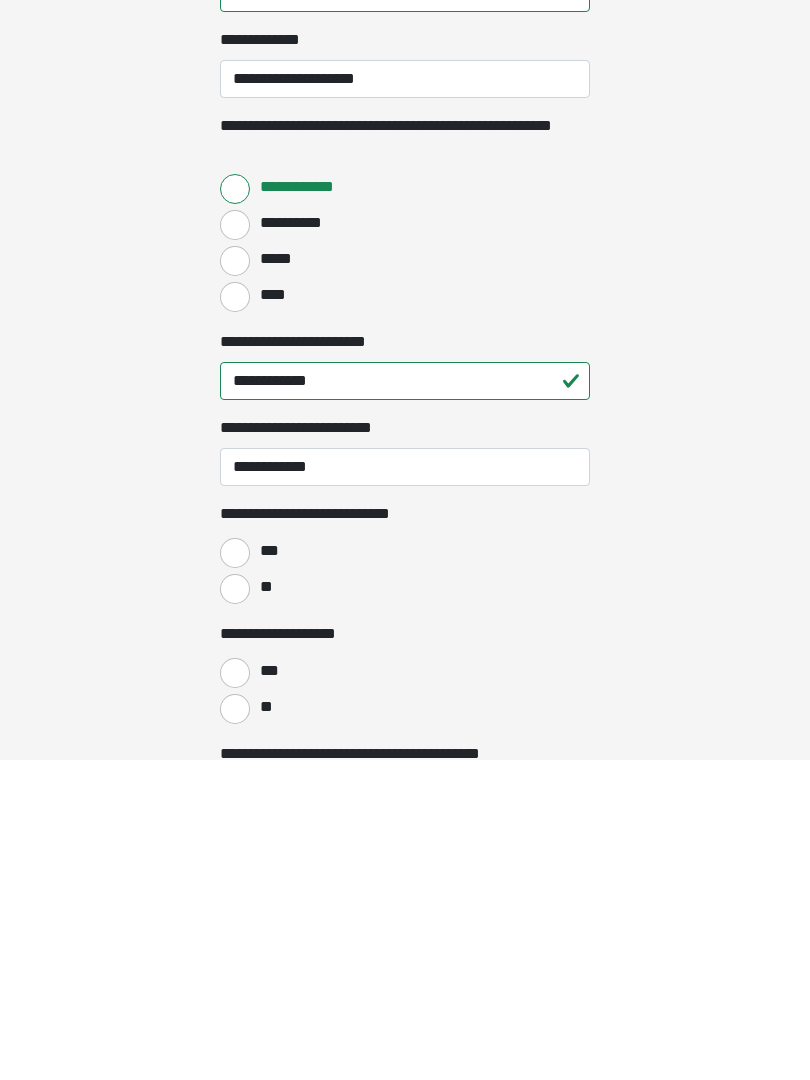 click on "**" at bounding box center (235, 909) 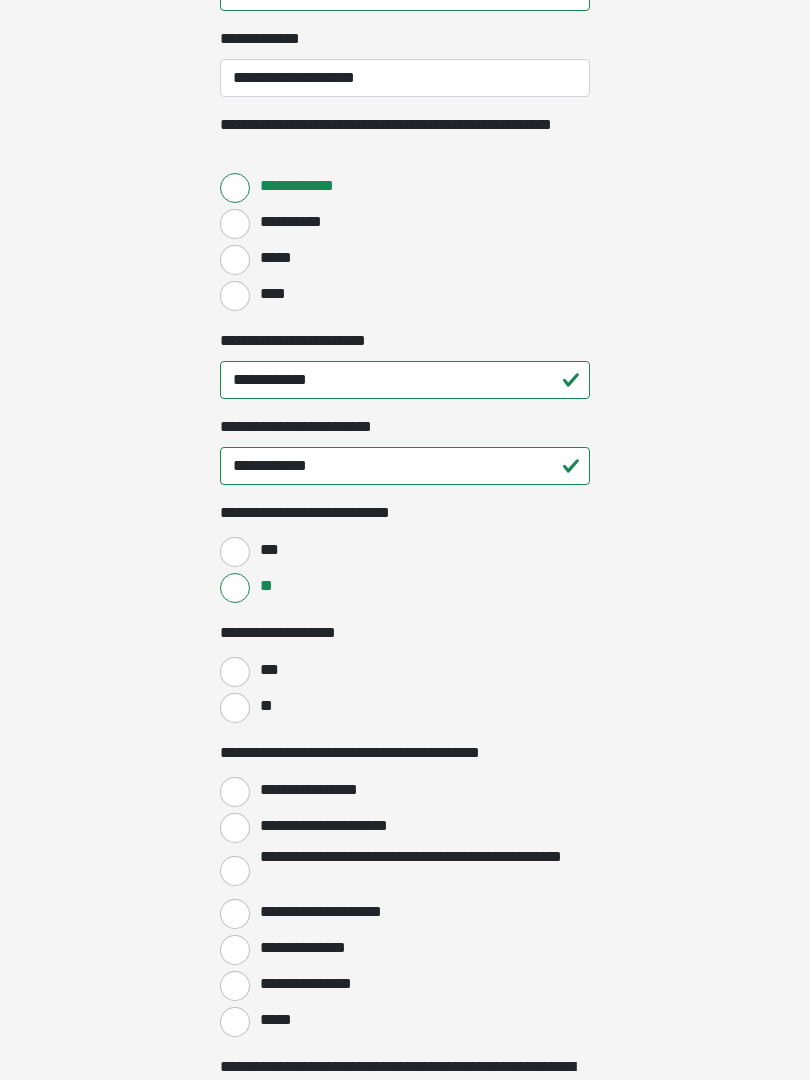scroll, scrollTop: 2663, scrollLeft: 0, axis: vertical 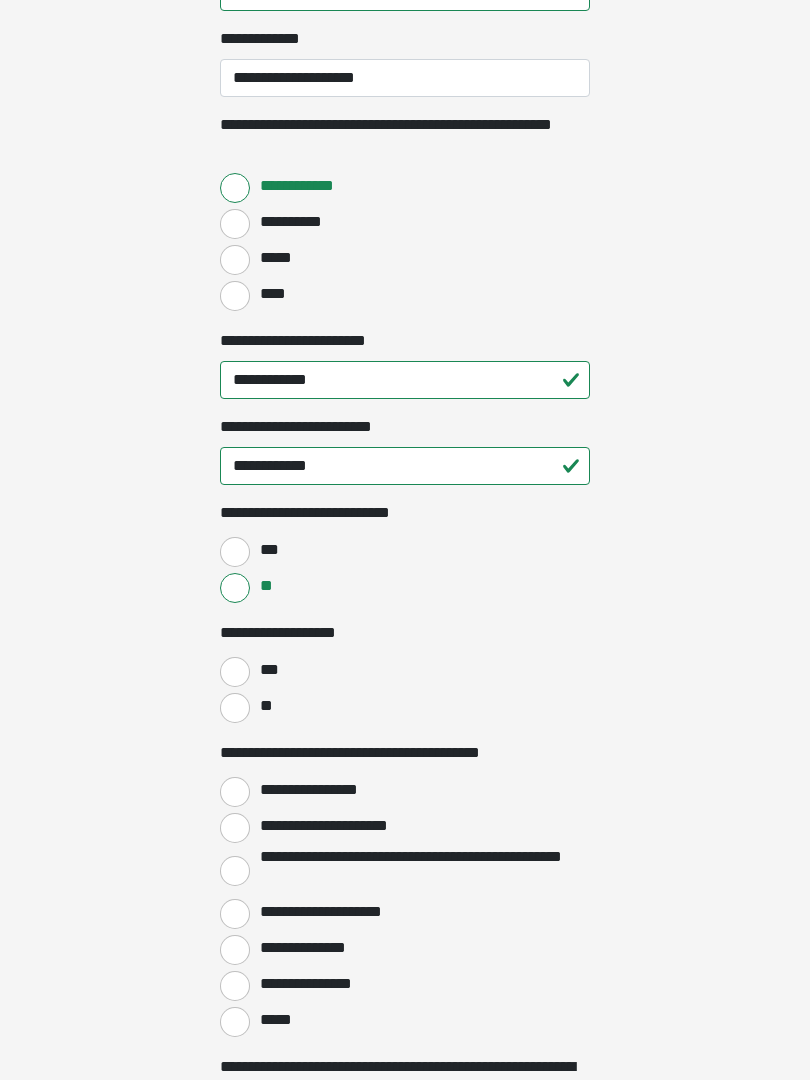 click on "**" at bounding box center [235, 708] 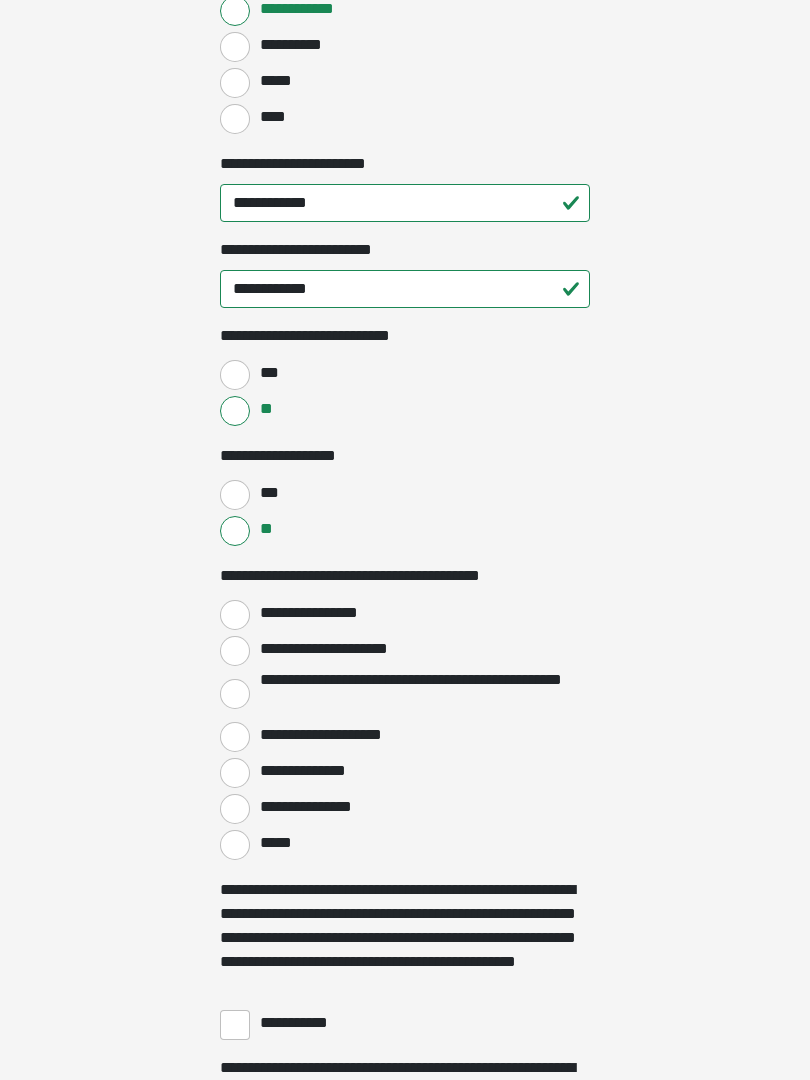 scroll, scrollTop: 2840, scrollLeft: 0, axis: vertical 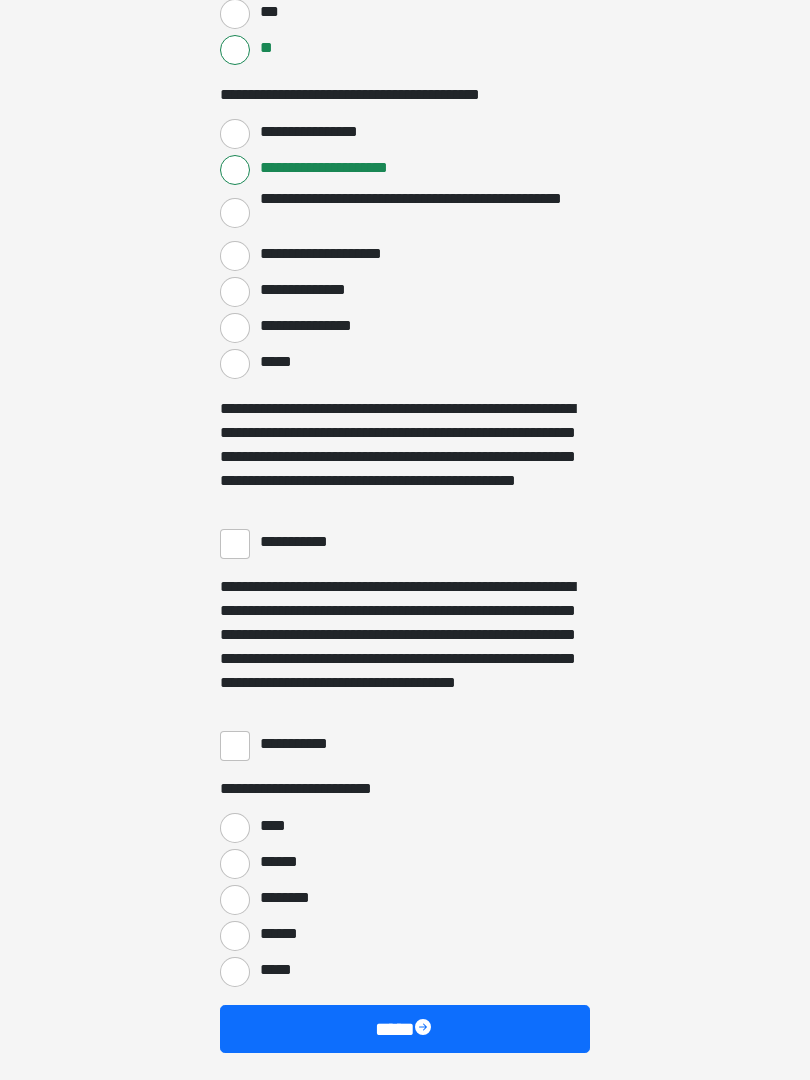 click on "**********" at bounding box center [235, 544] 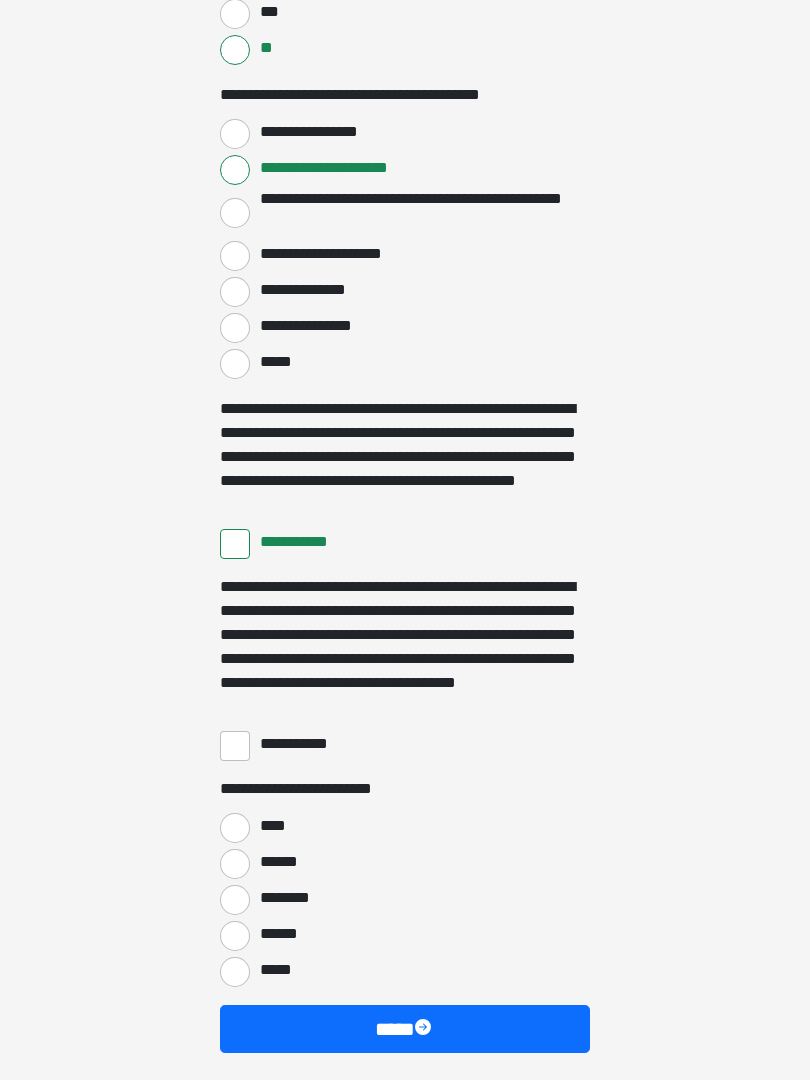 click on "**********" at bounding box center (235, 746) 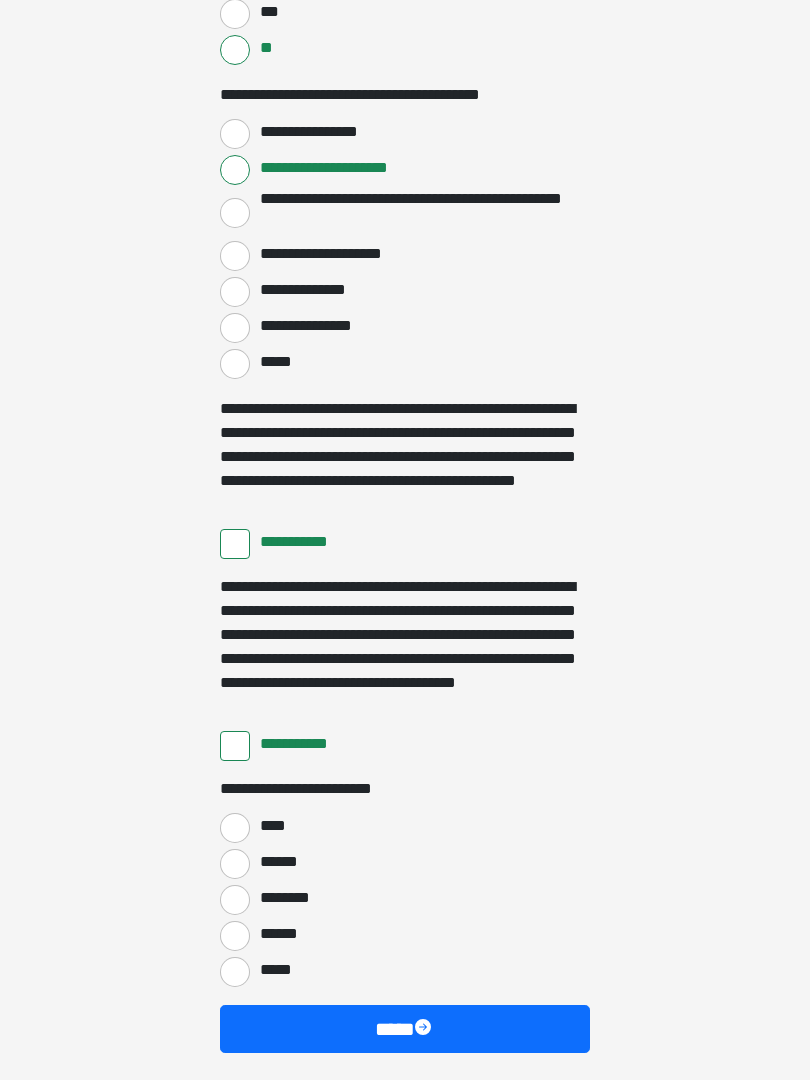 click on "****" at bounding box center (235, 828) 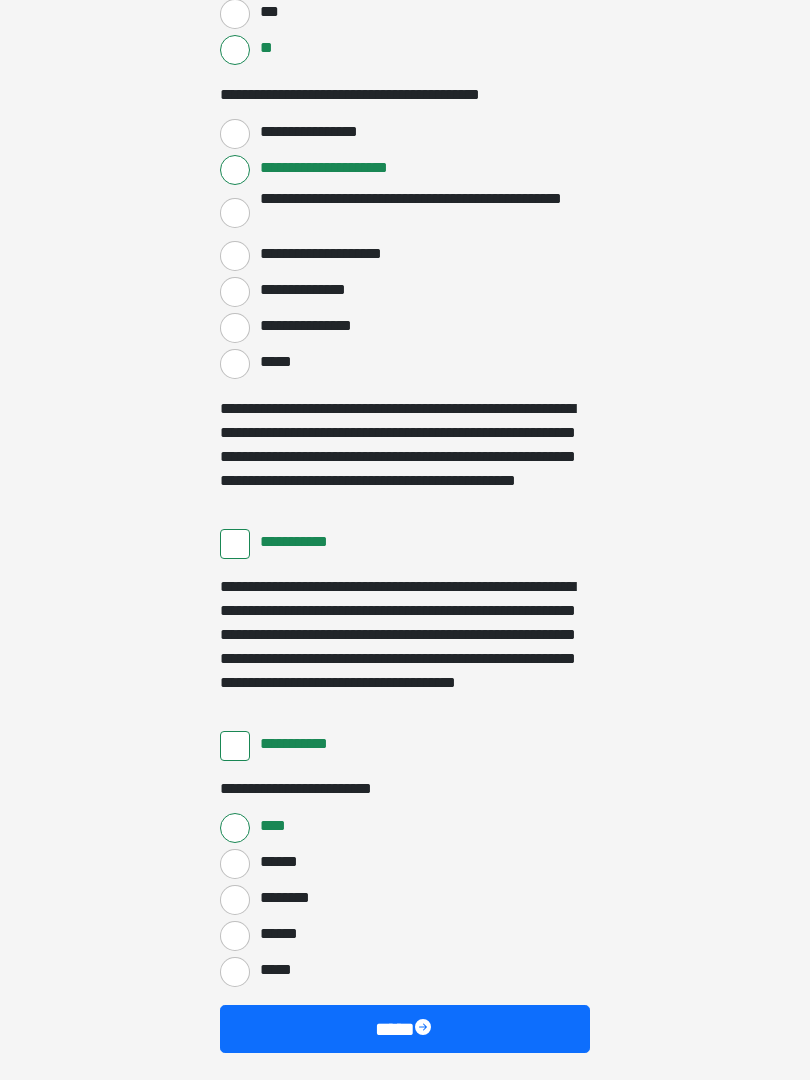 click on "****" at bounding box center [405, 1029] 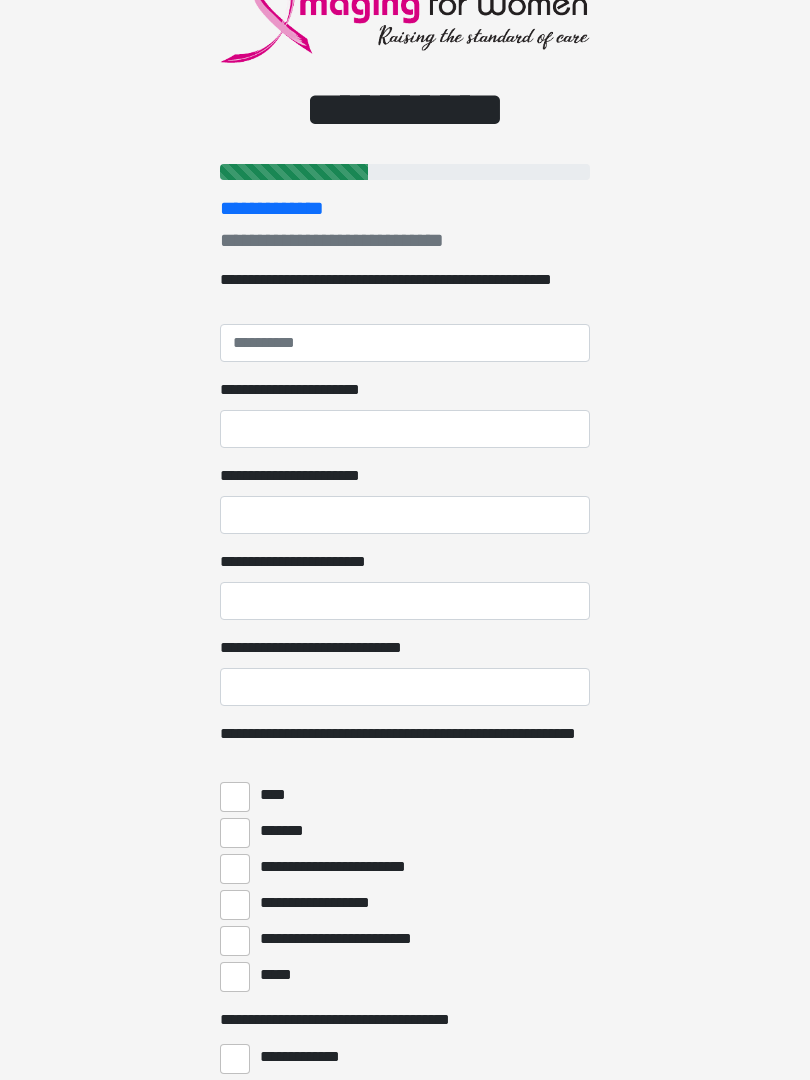 scroll, scrollTop: 0, scrollLeft: 0, axis: both 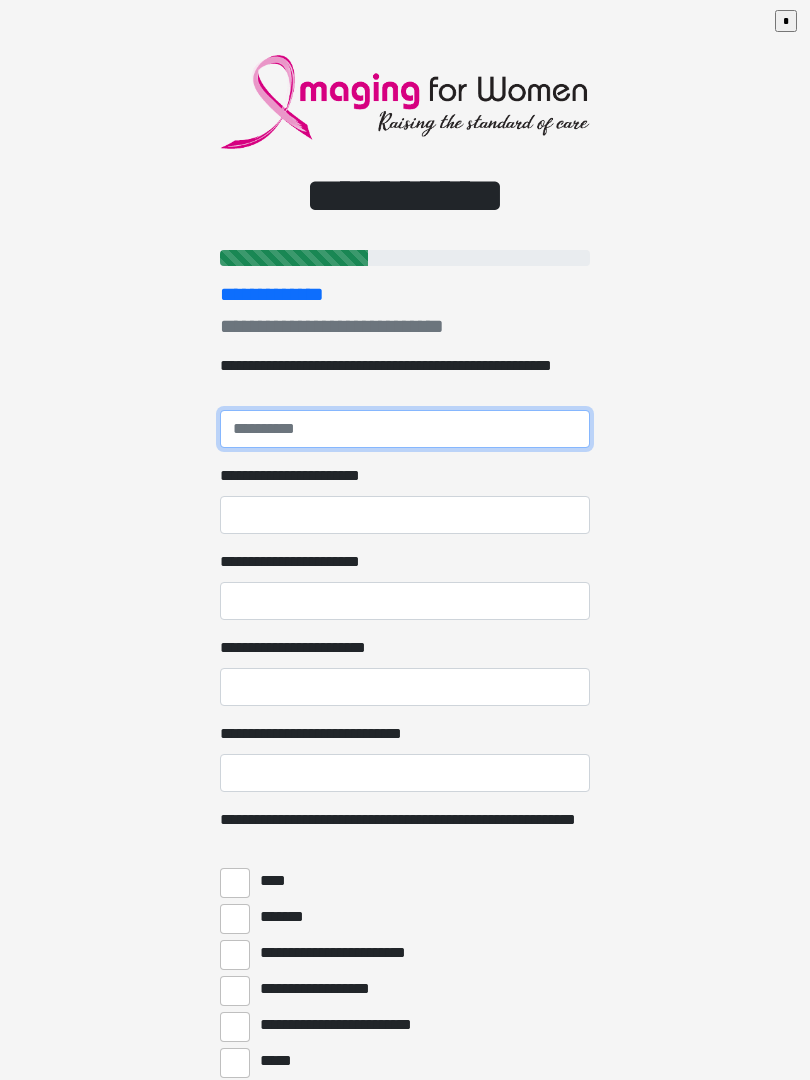 click on "**********" at bounding box center [405, 429] 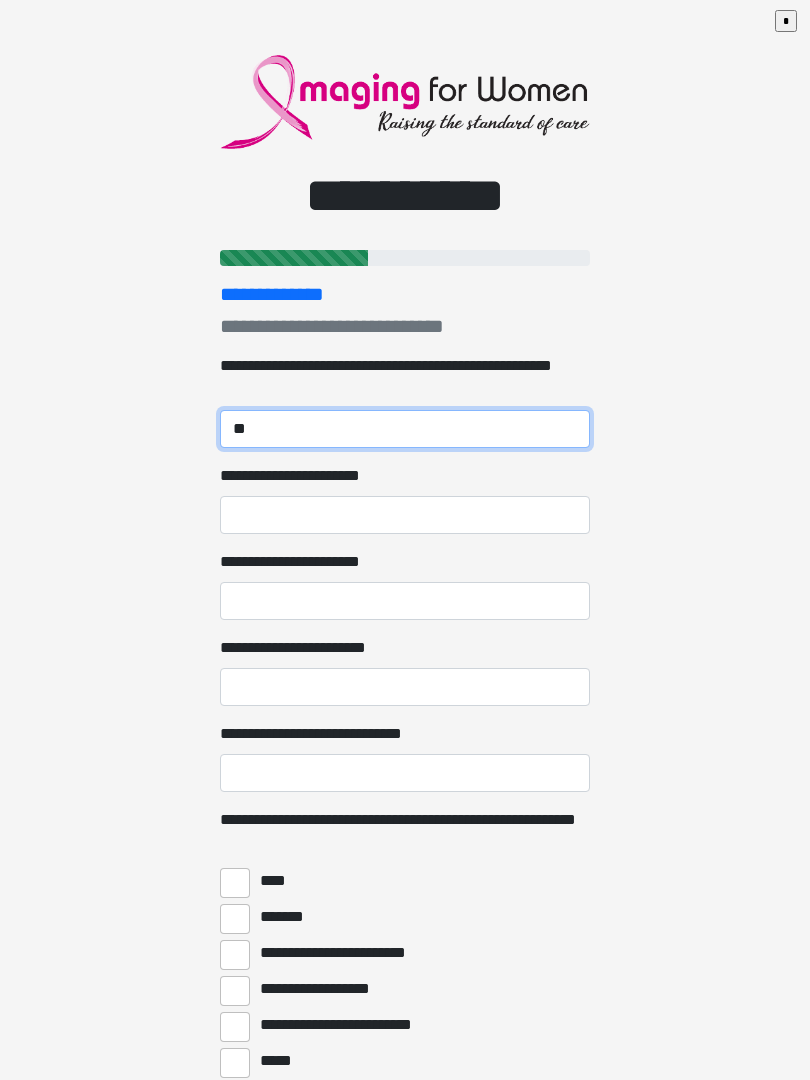 type on "*" 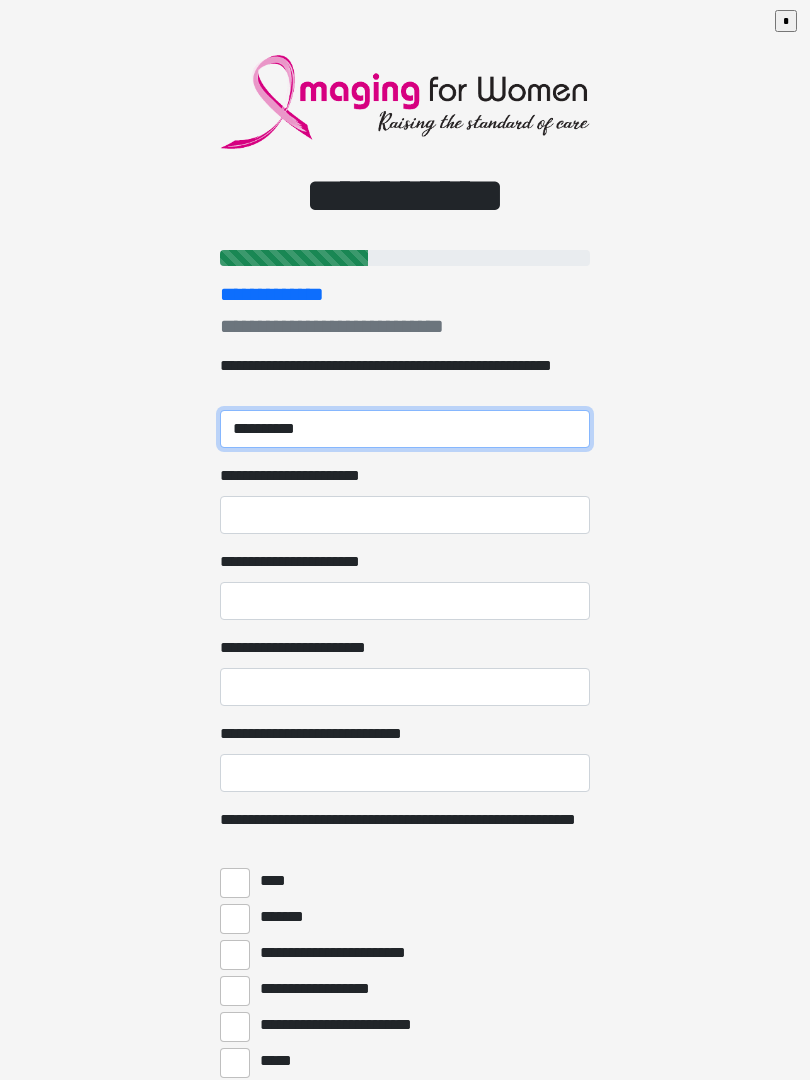 type on "**********" 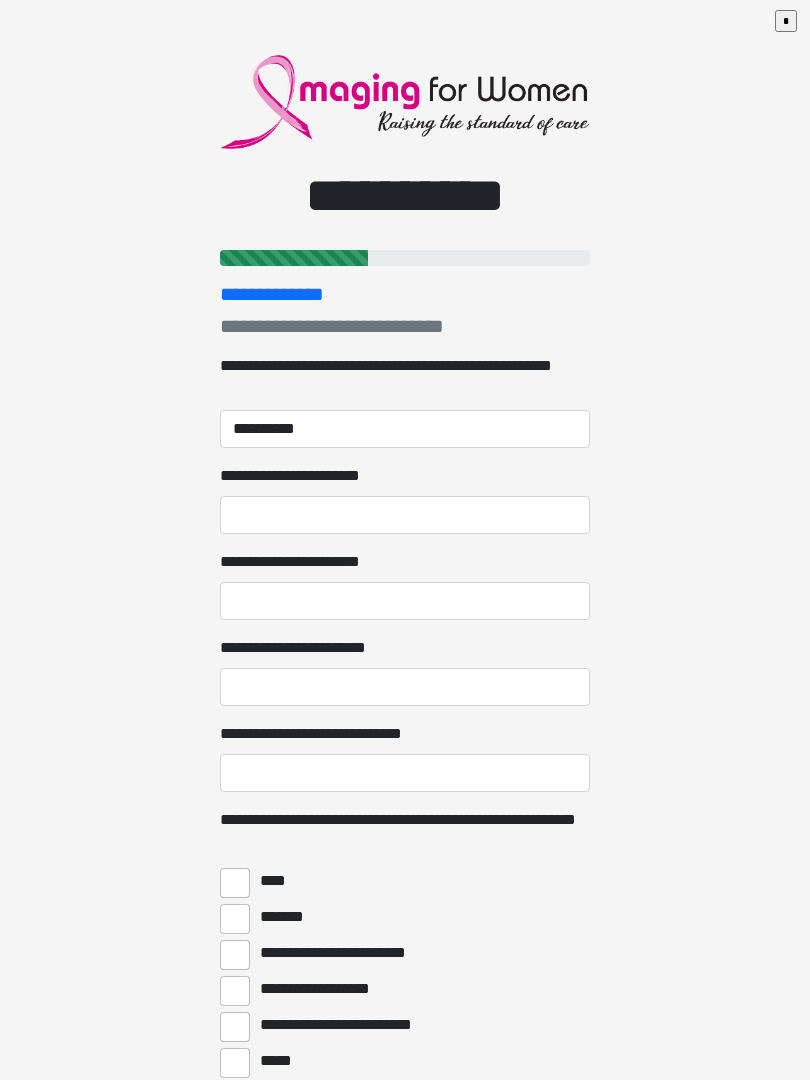 click on "**********" at bounding box center (405, 515) 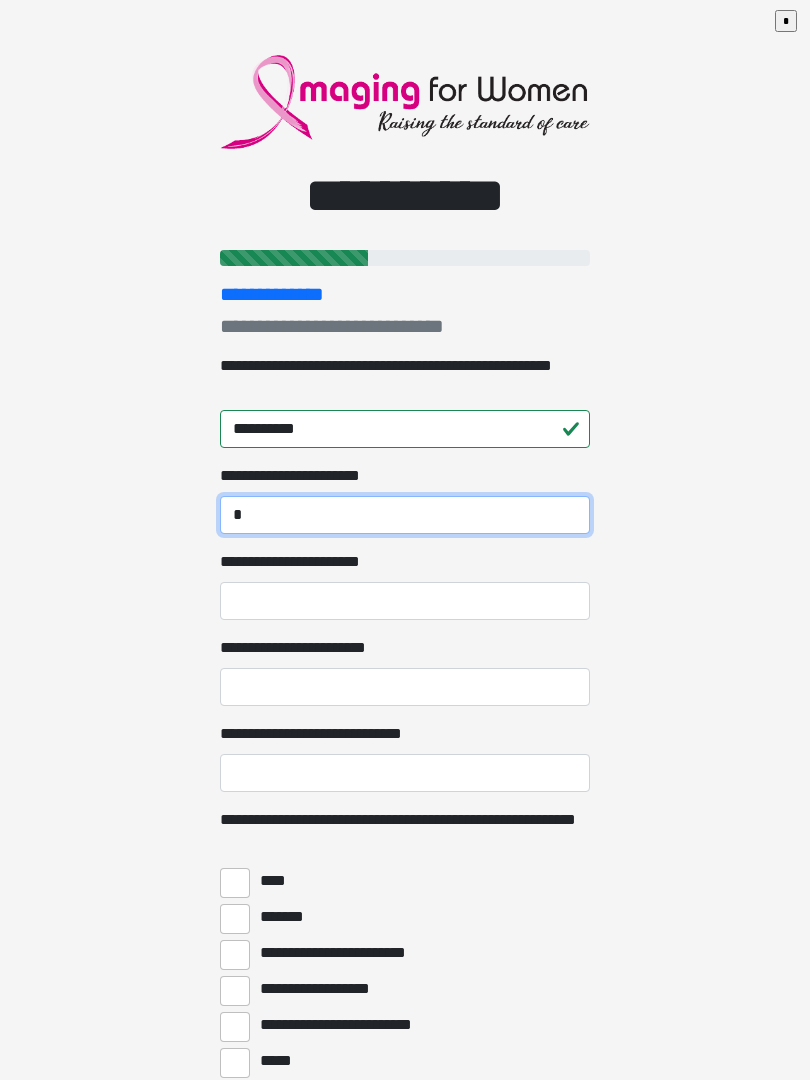 type on "*" 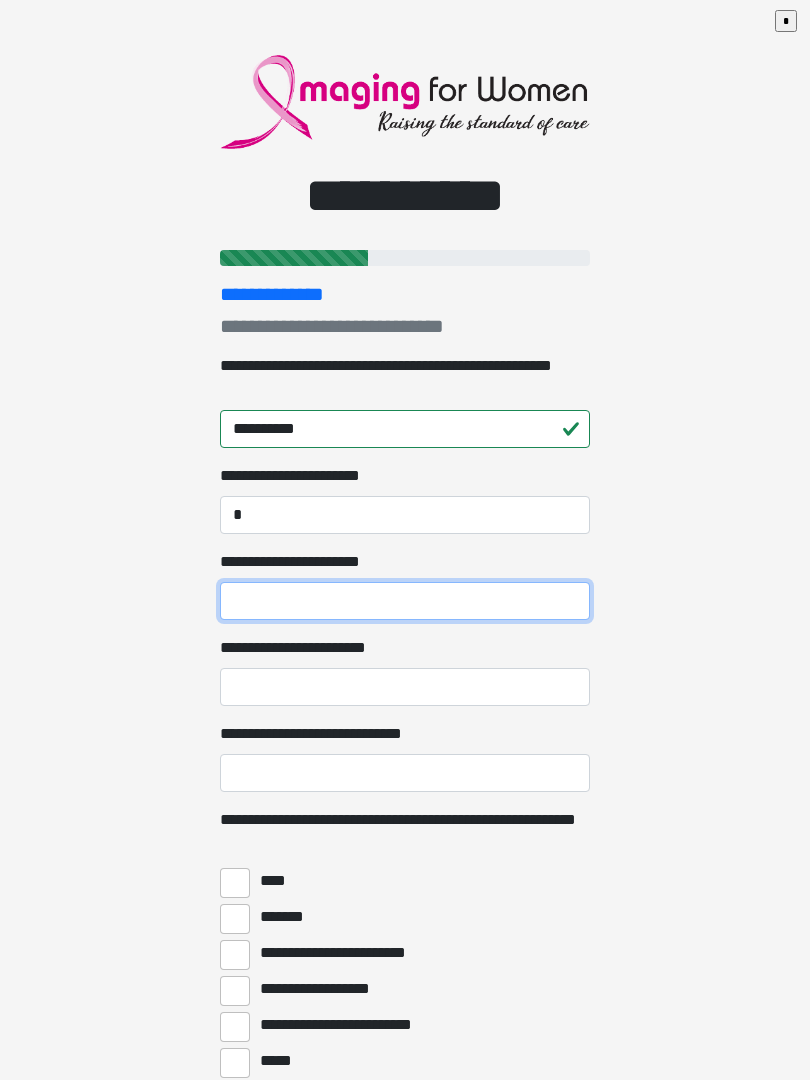 click on "**********" at bounding box center [405, 601] 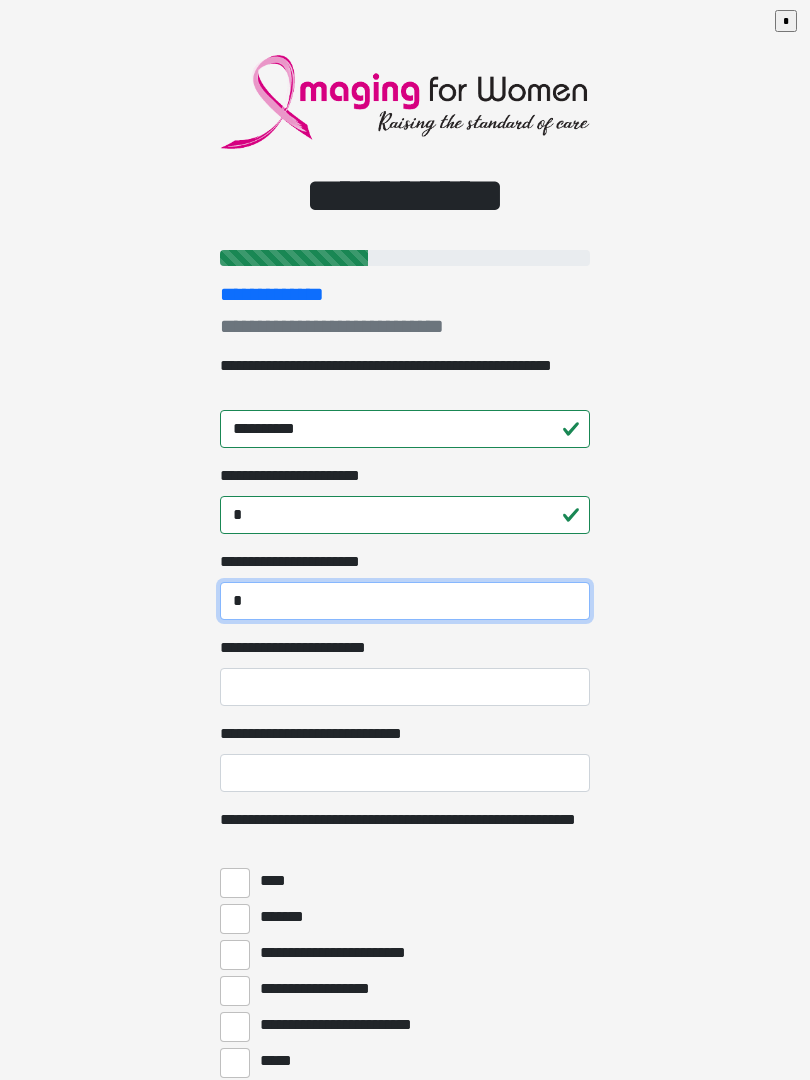 type on "*" 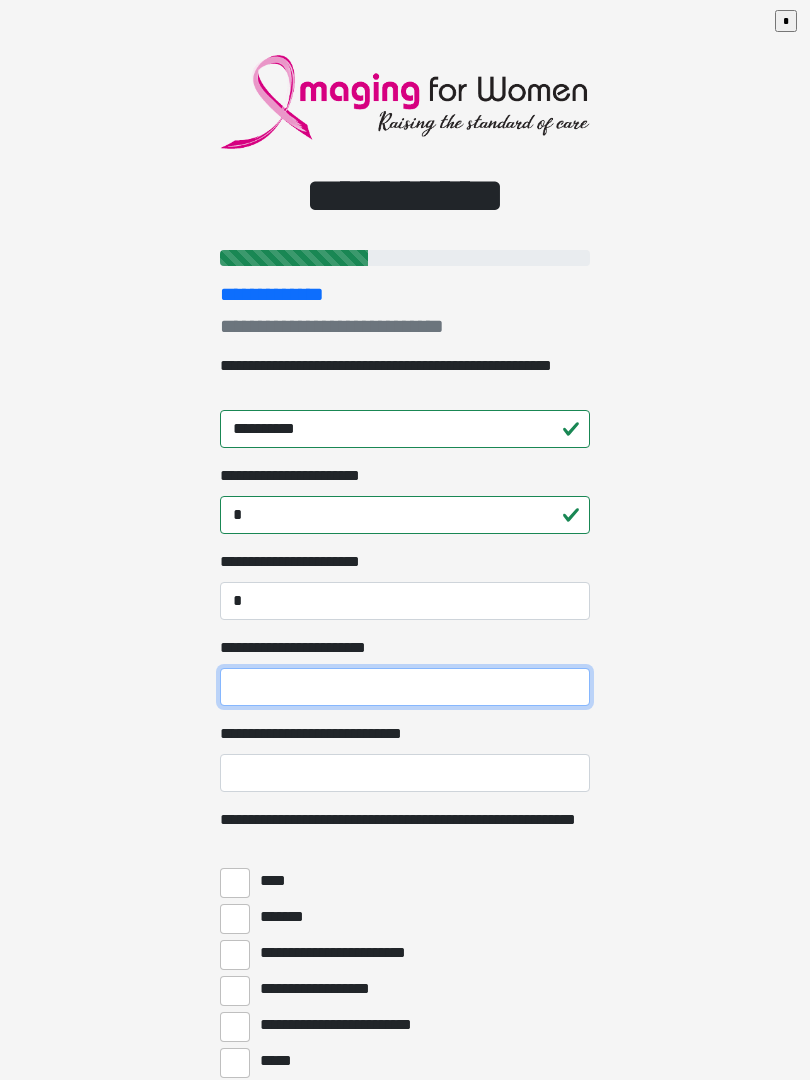 click on "**********" at bounding box center (405, 687) 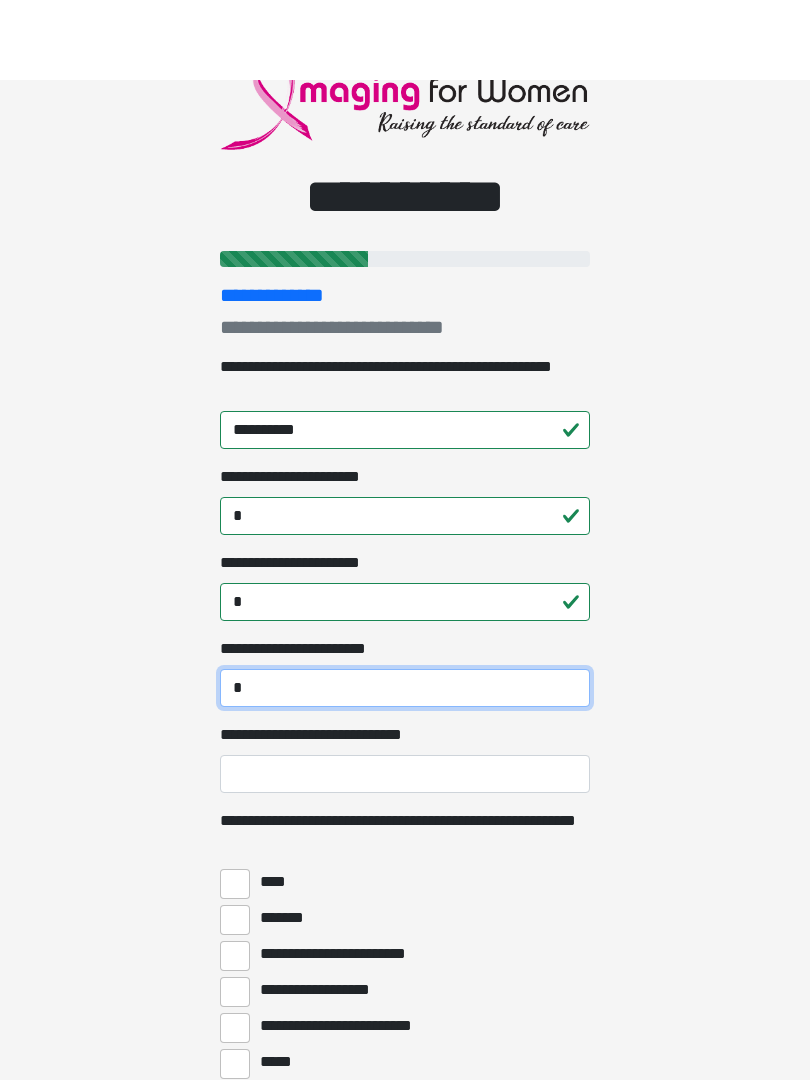 scroll, scrollTop: 81, scrollLeft: 0, axis: vertical 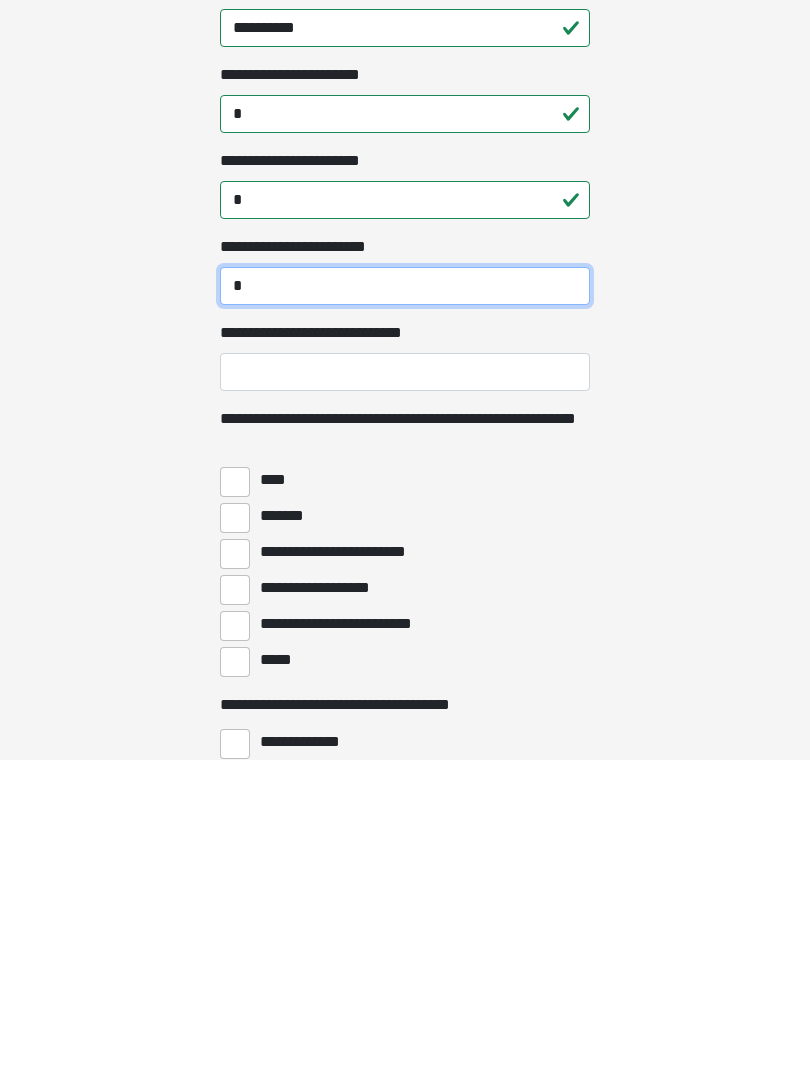 type on "*" 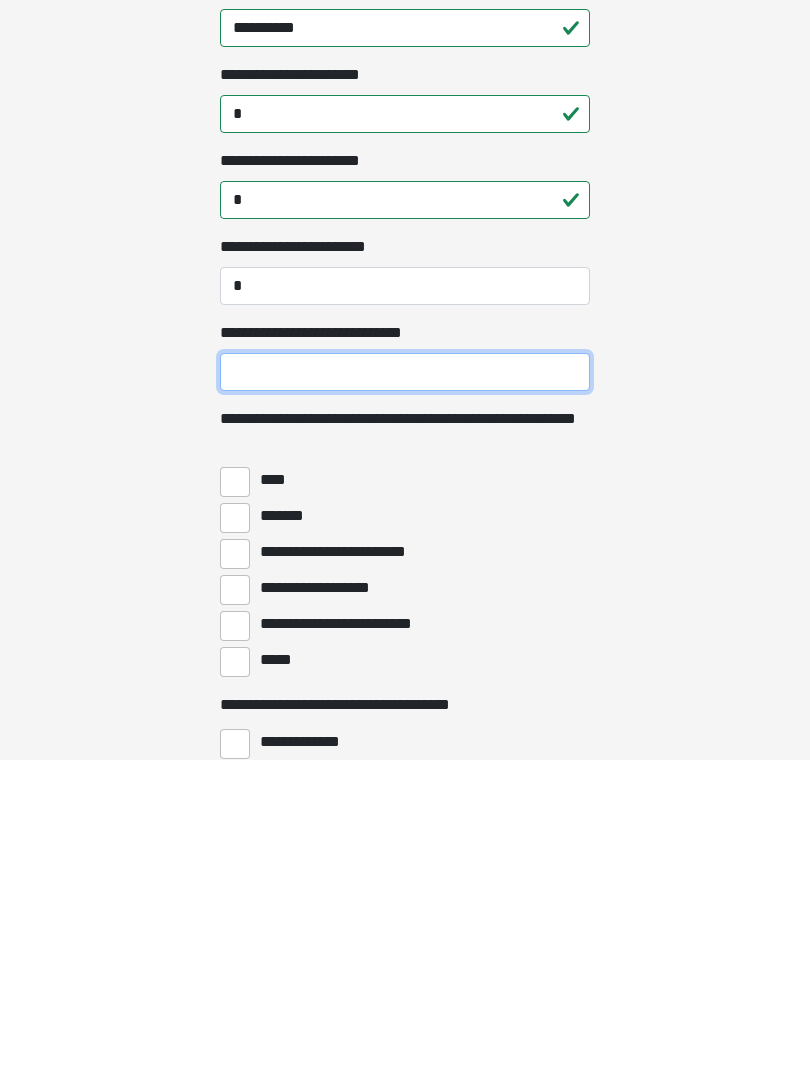 click on "**********" at bounding box center [405, 692] 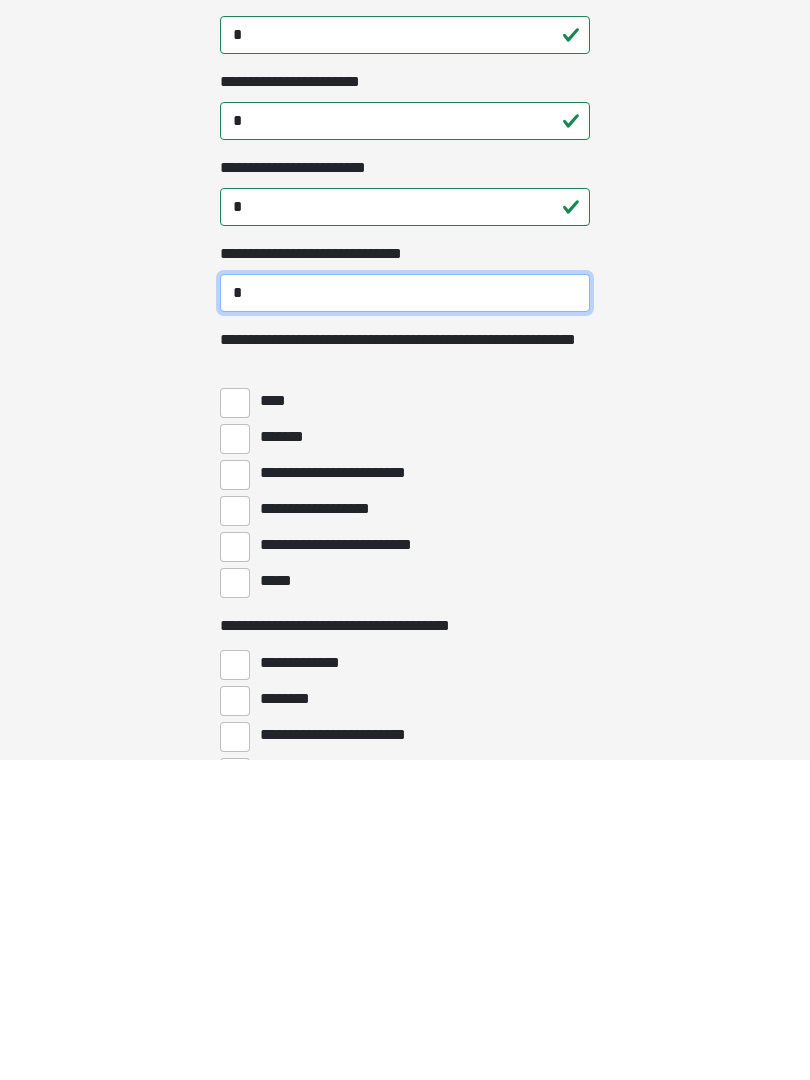 type on "*" 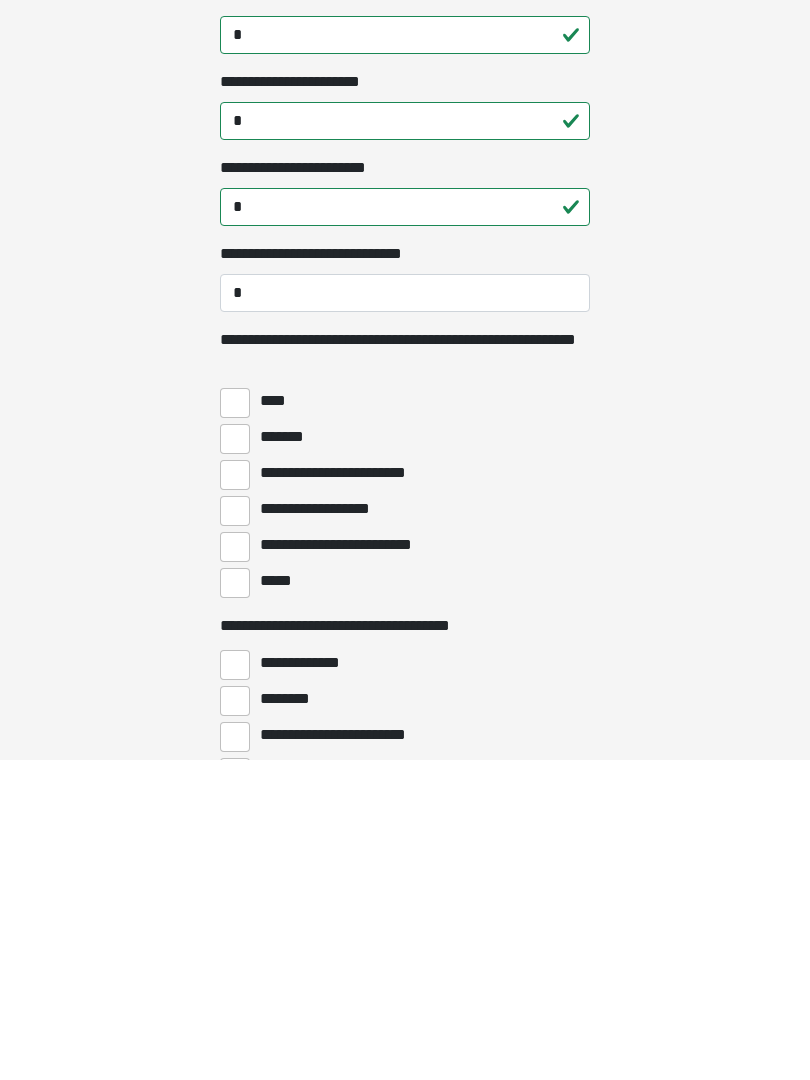 click on "*****" at bounding box center (235, 903) 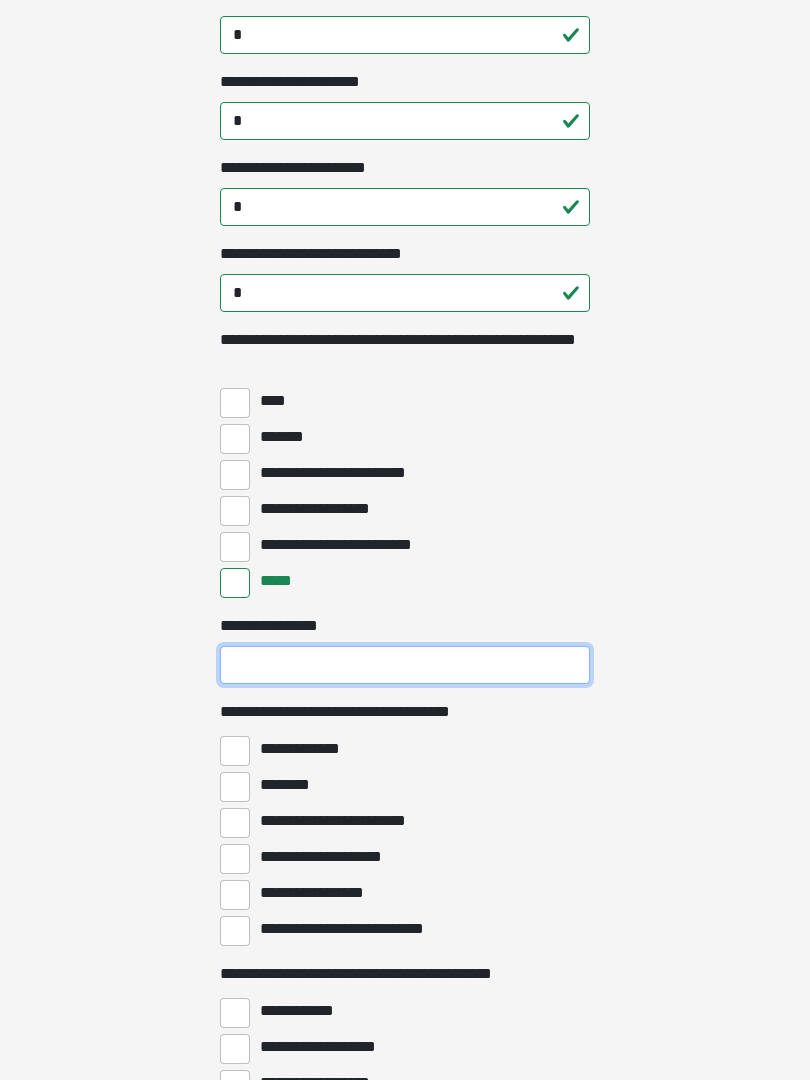 click on "**********" at bounding box center (405, 665) 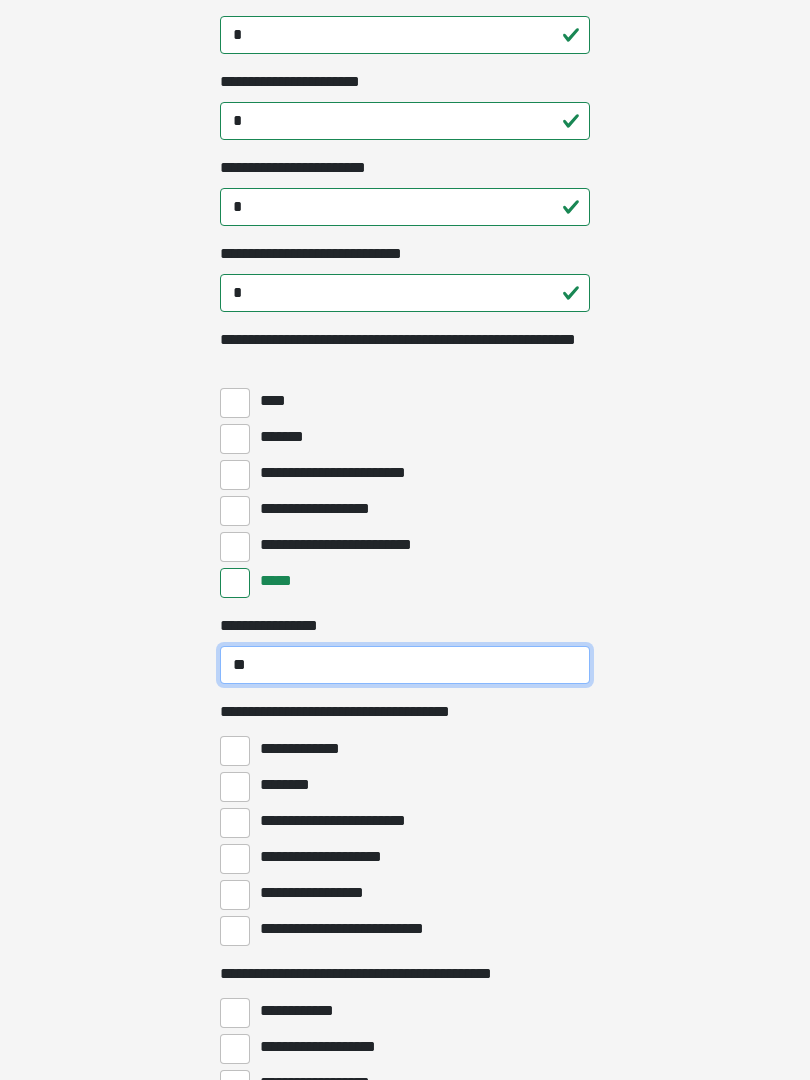 type on "*" 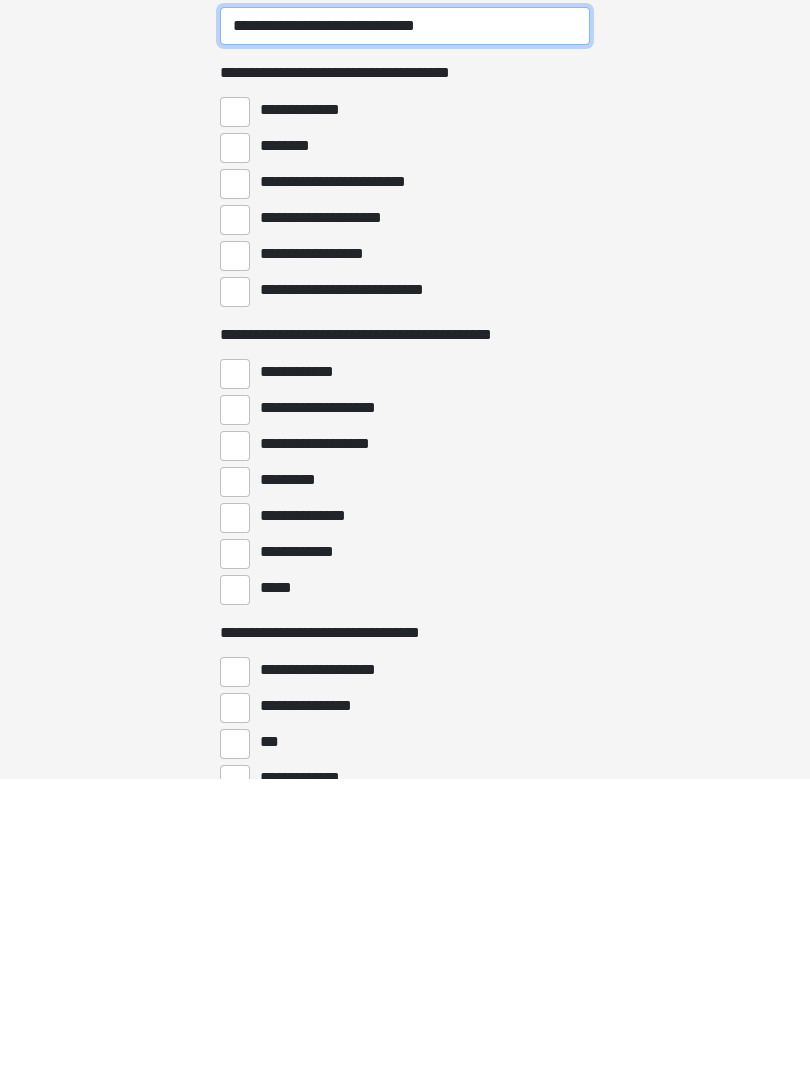 scroll, scrollTop: 819, scrollLeft: 0, axis: vertical 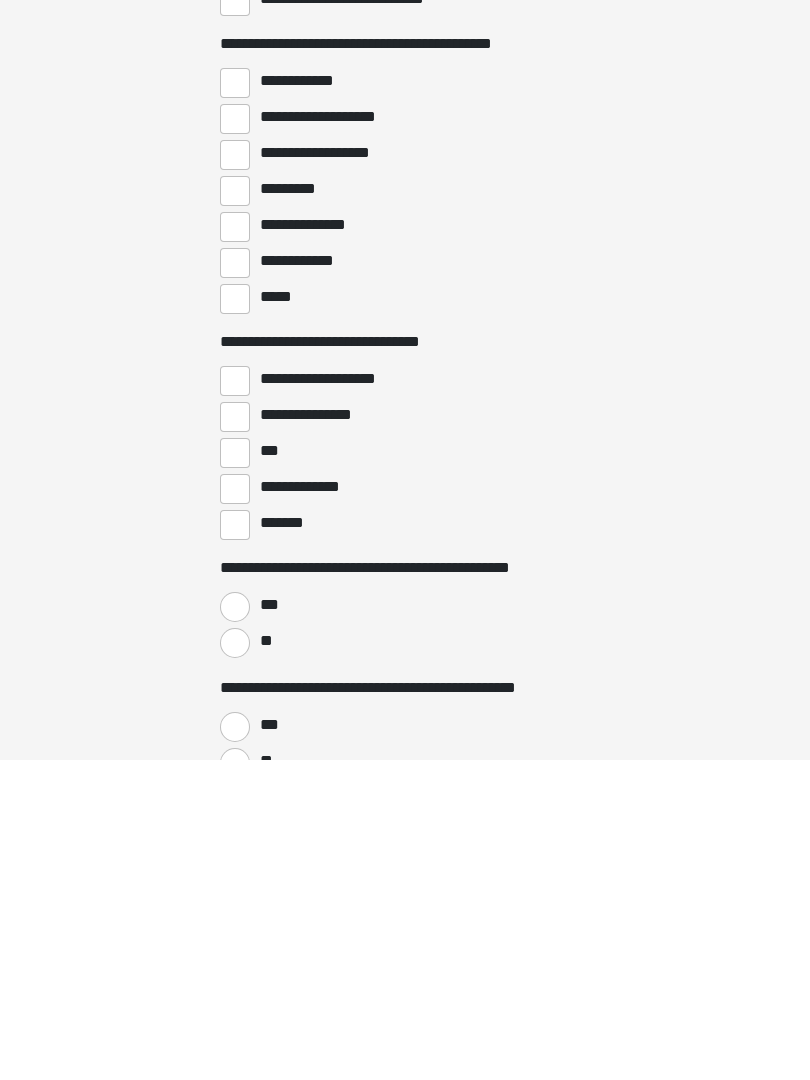 type on "**********" 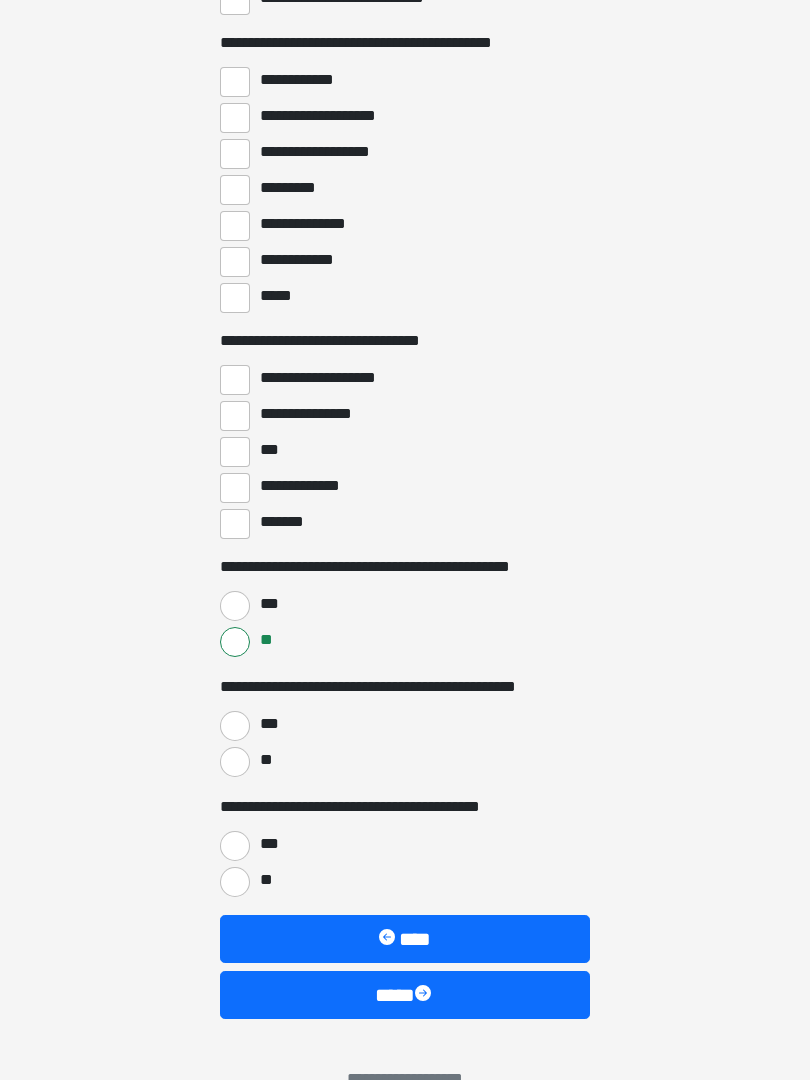 click on "**" at bounding box center (235, 762) 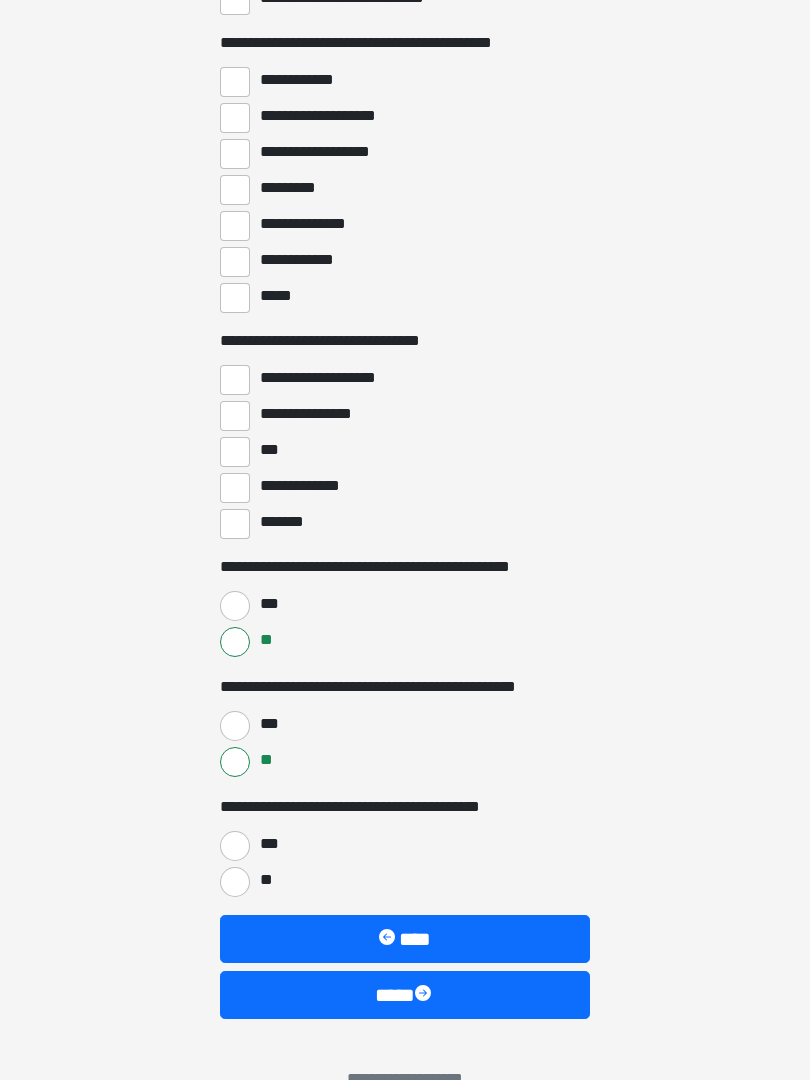 click on "***" at bounding box center (235, 846) 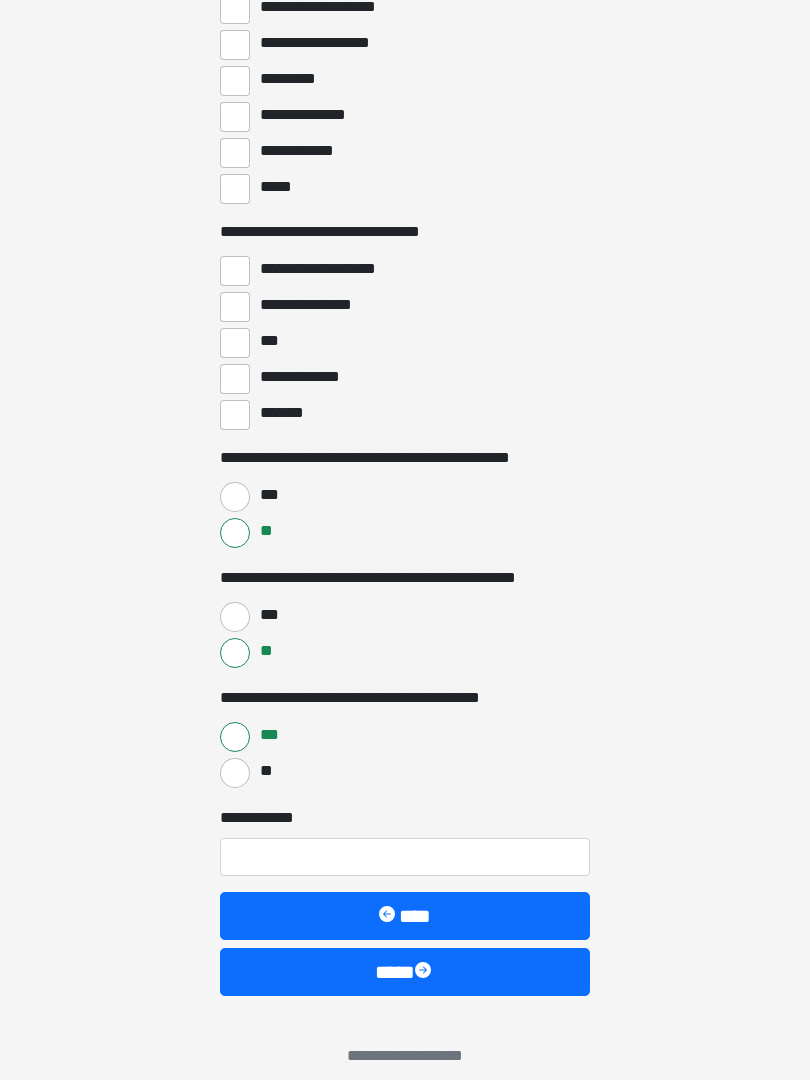 scroll, scrollTop: 1539, scrollLeft: 0, axis: vertical 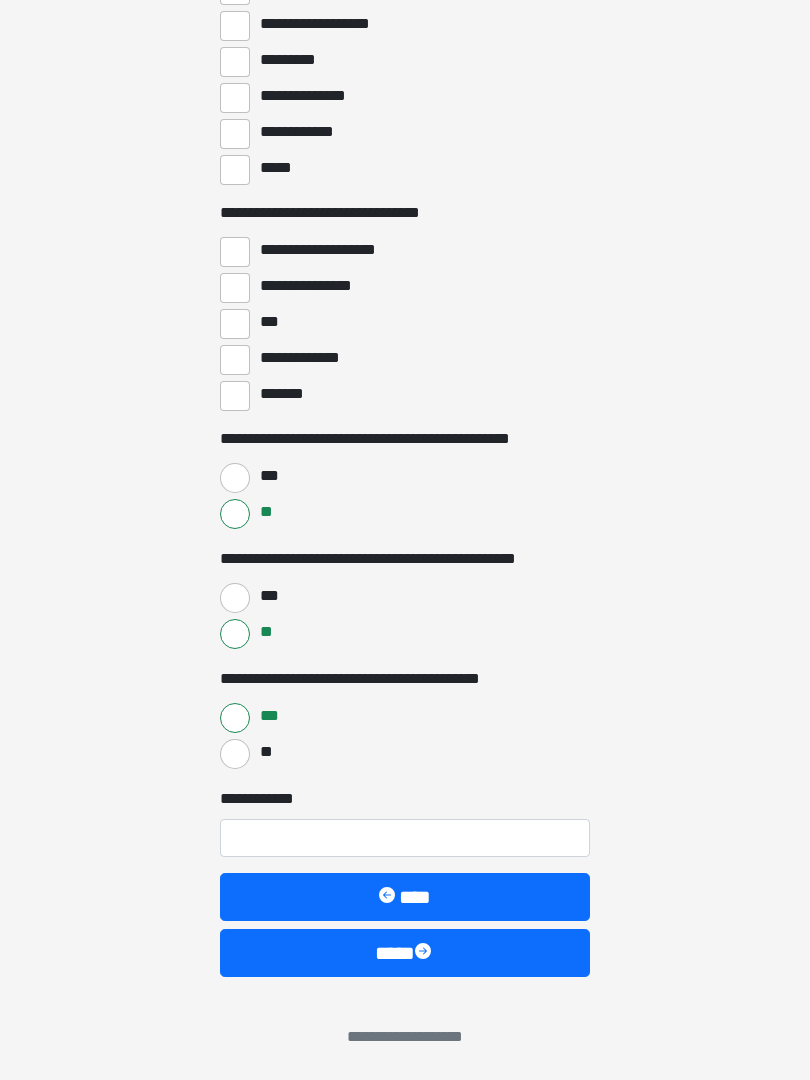 click on "**********" at bounding box center [405, 838] 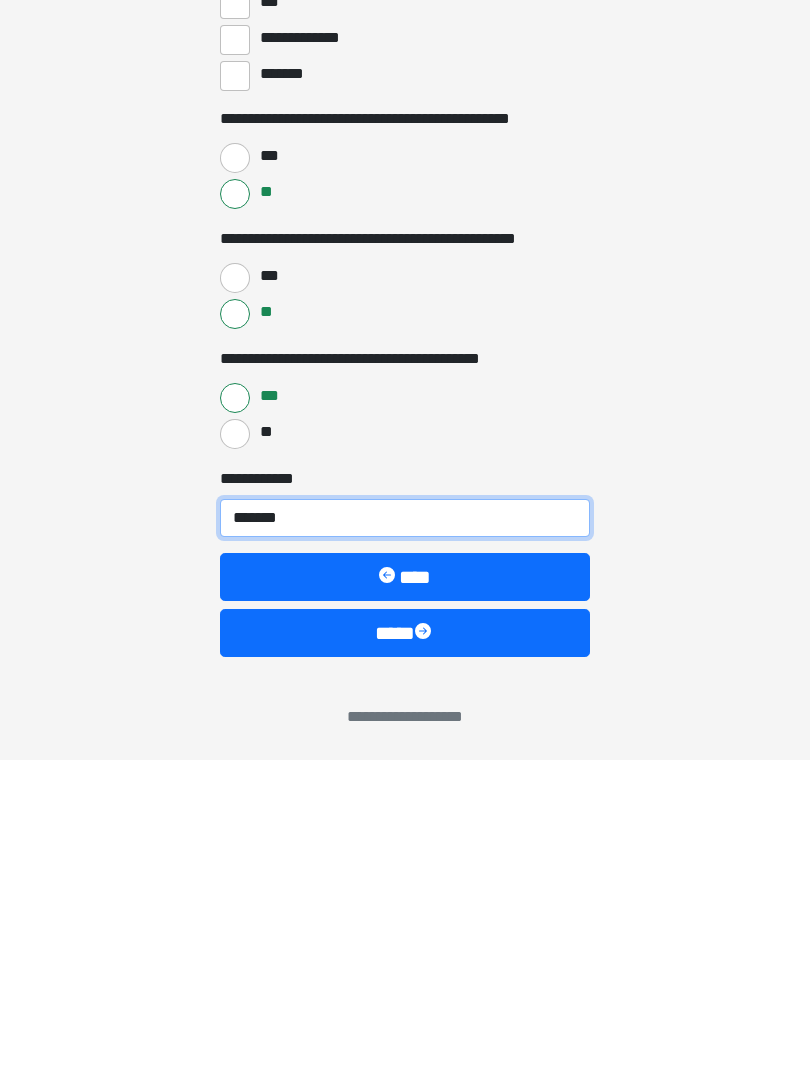 type on "********" 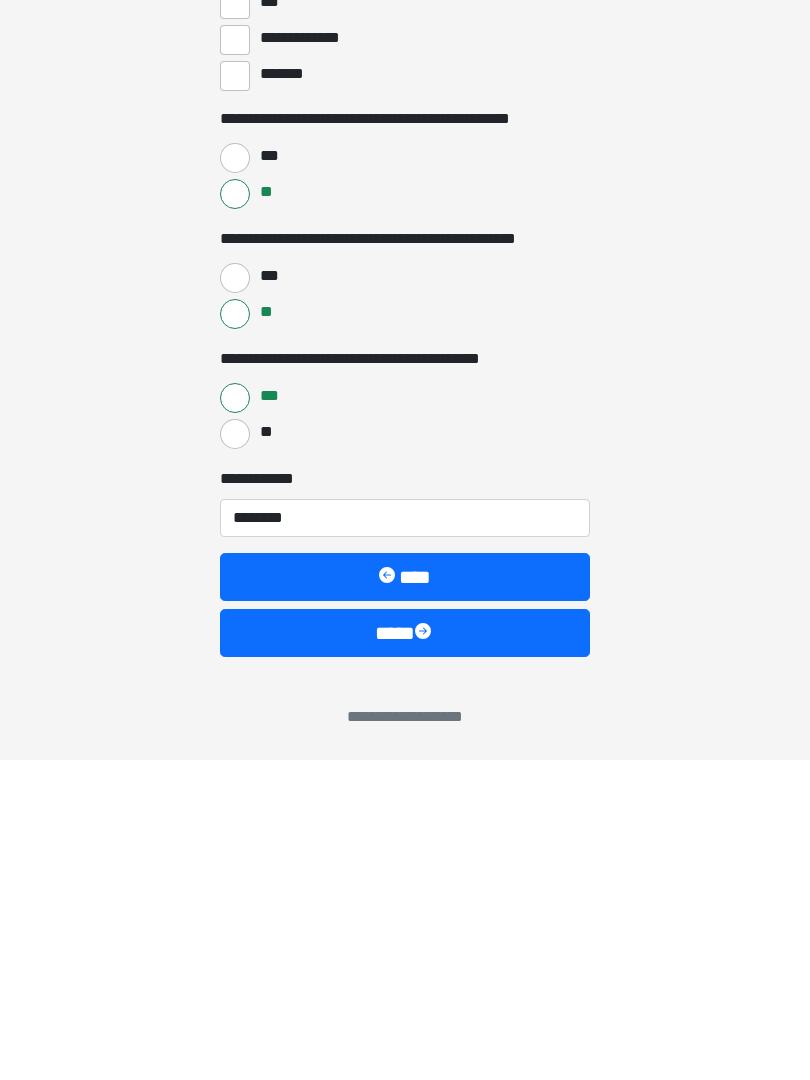 click on "****" at bounding box center (405, 953) 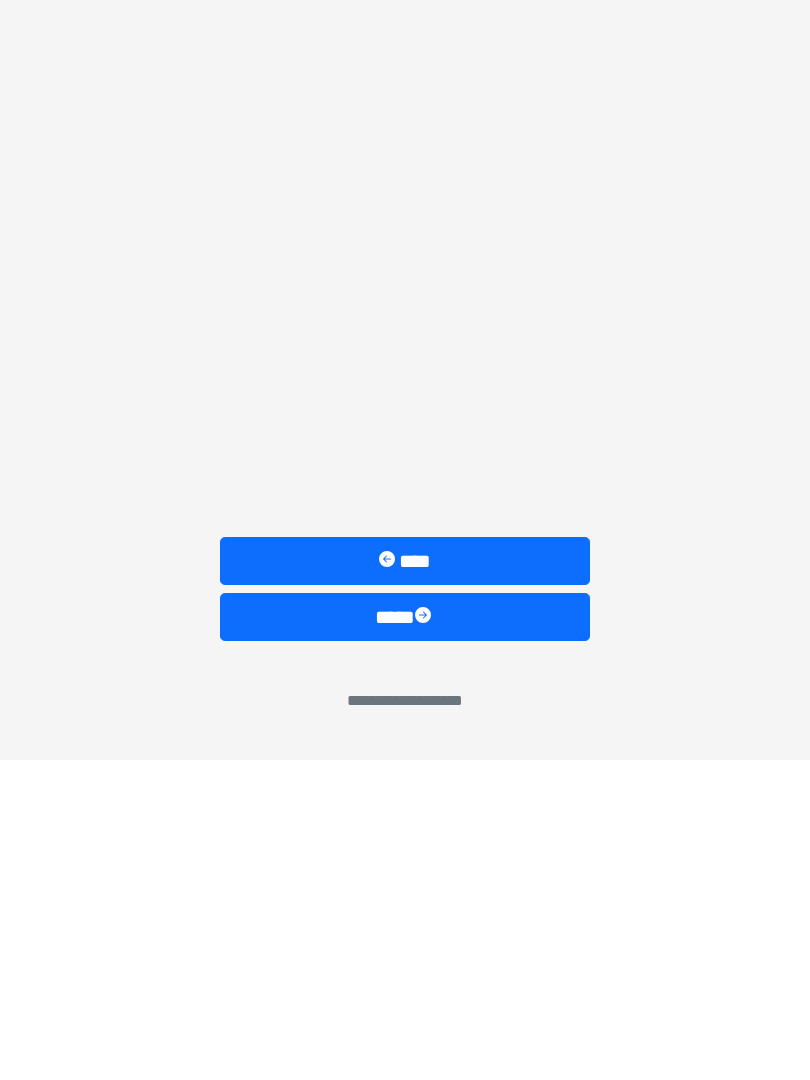 scroll, scrollTop: 0, scrollLeft: 0, axis: both 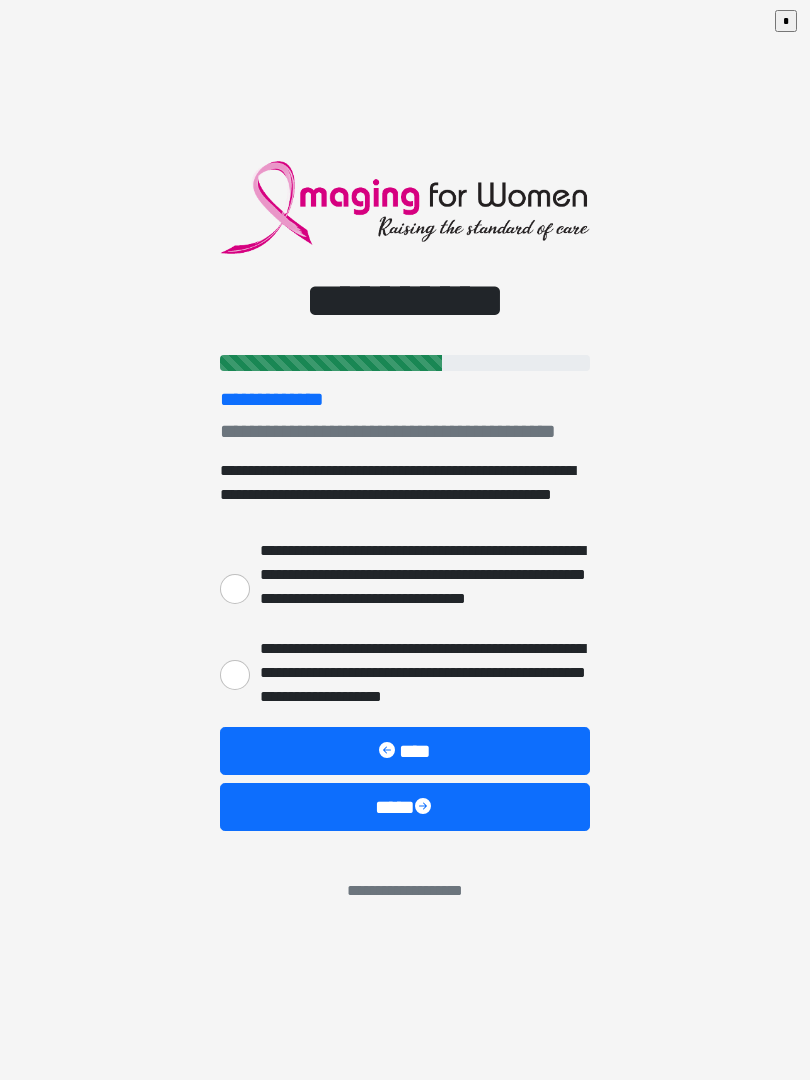 click on "**********" at bounding box center [235, 589] 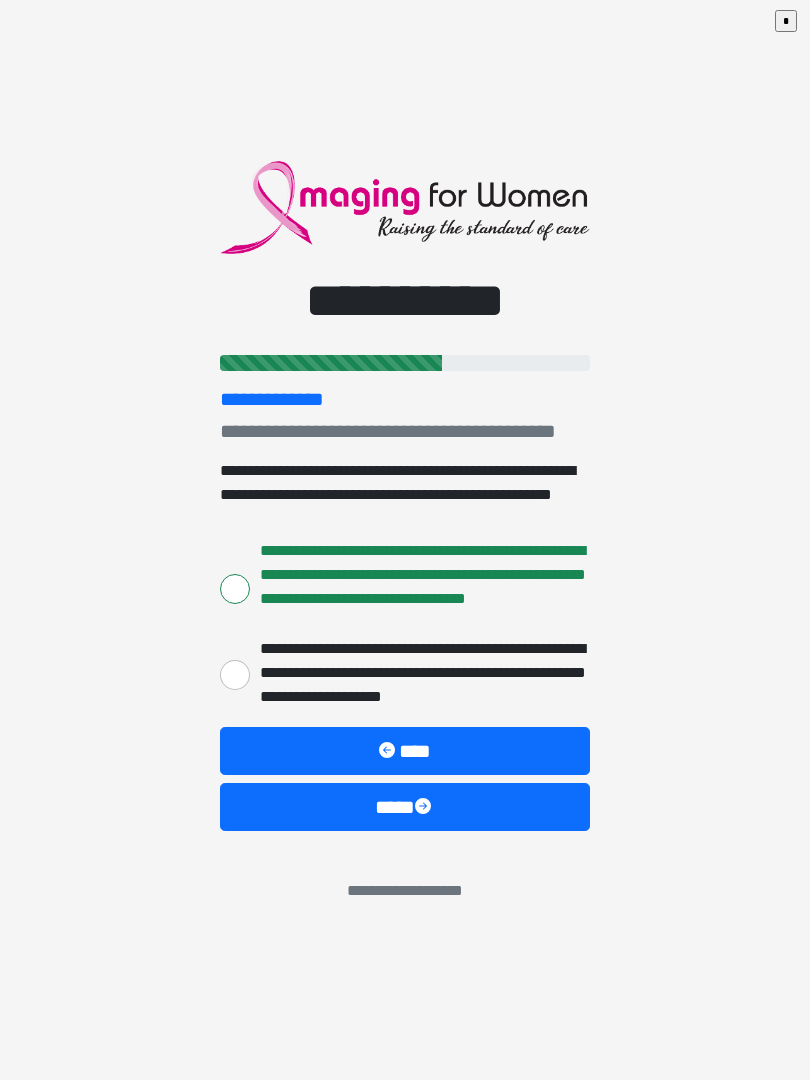 click on "**********" at bounding box center [235, 675] 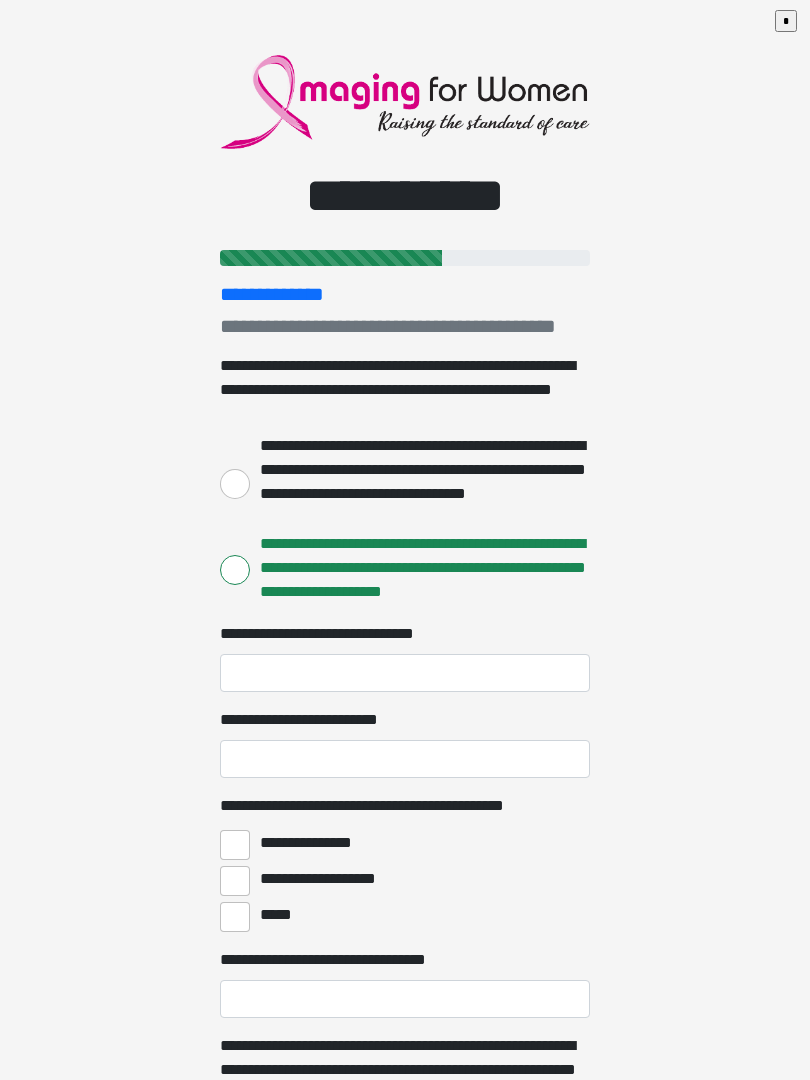 click on "**********" at bounding box center (405, 482) 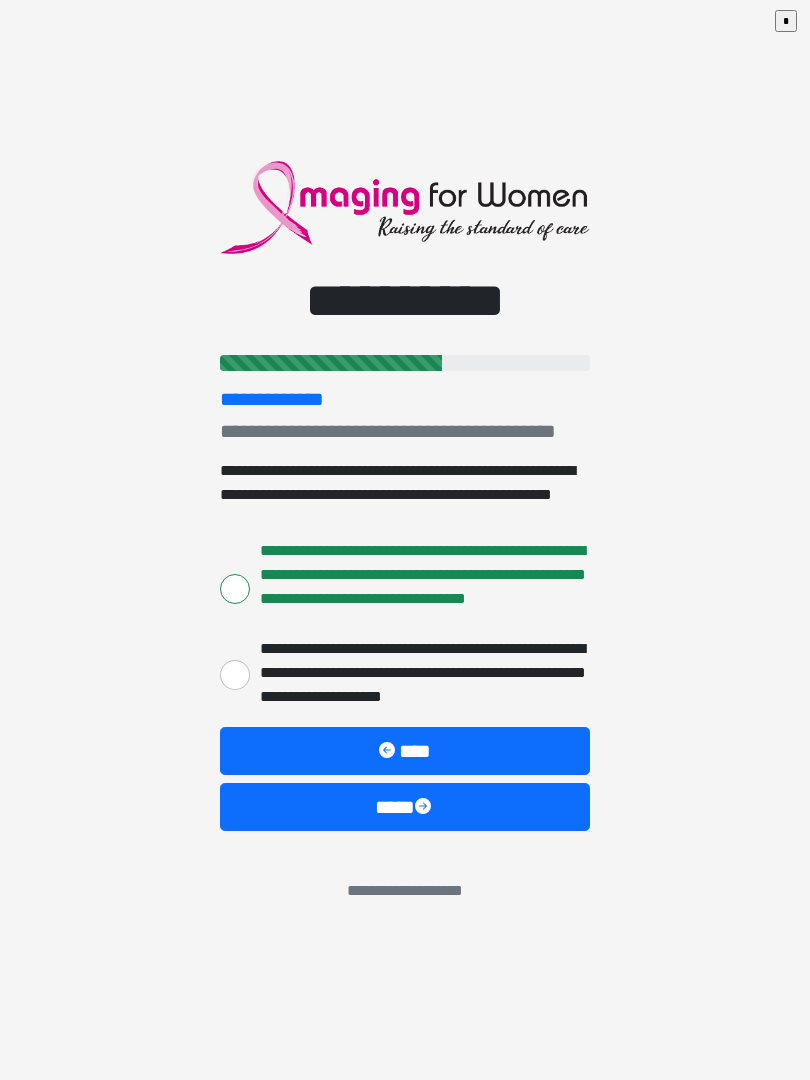 click on "****" at bounding box center [405, 807] 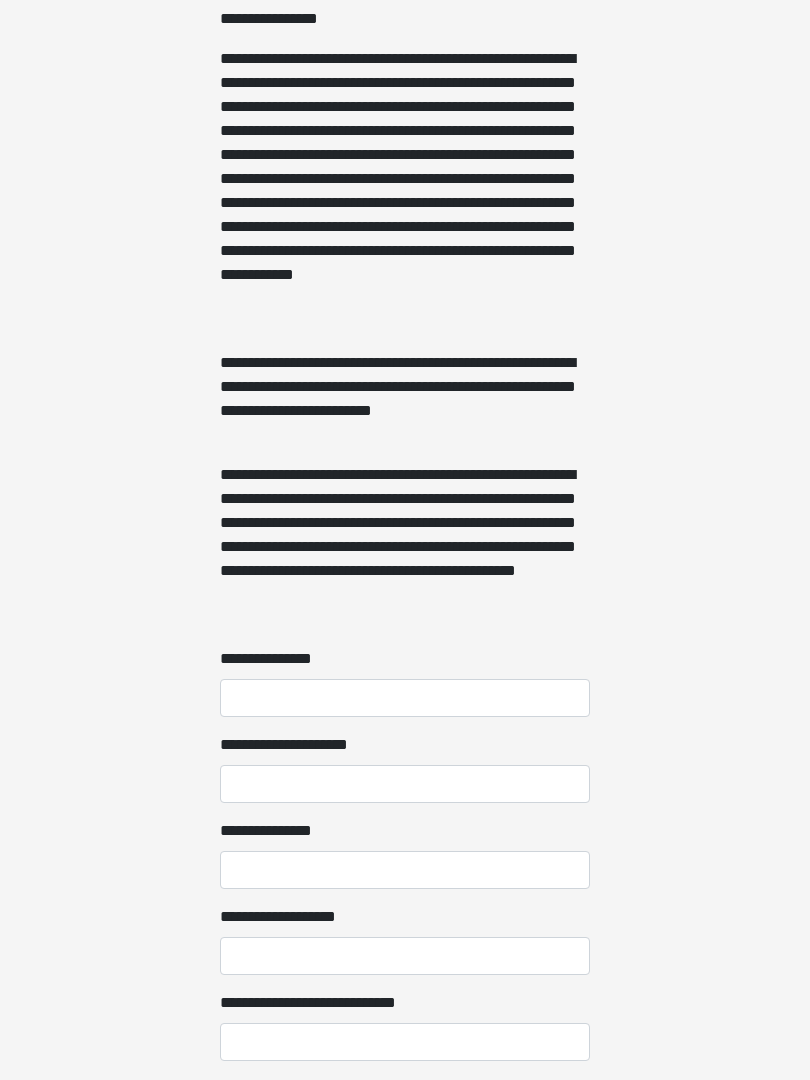 scroll, scrollTop: 1096, scrollLeft: 0, axis: vertical 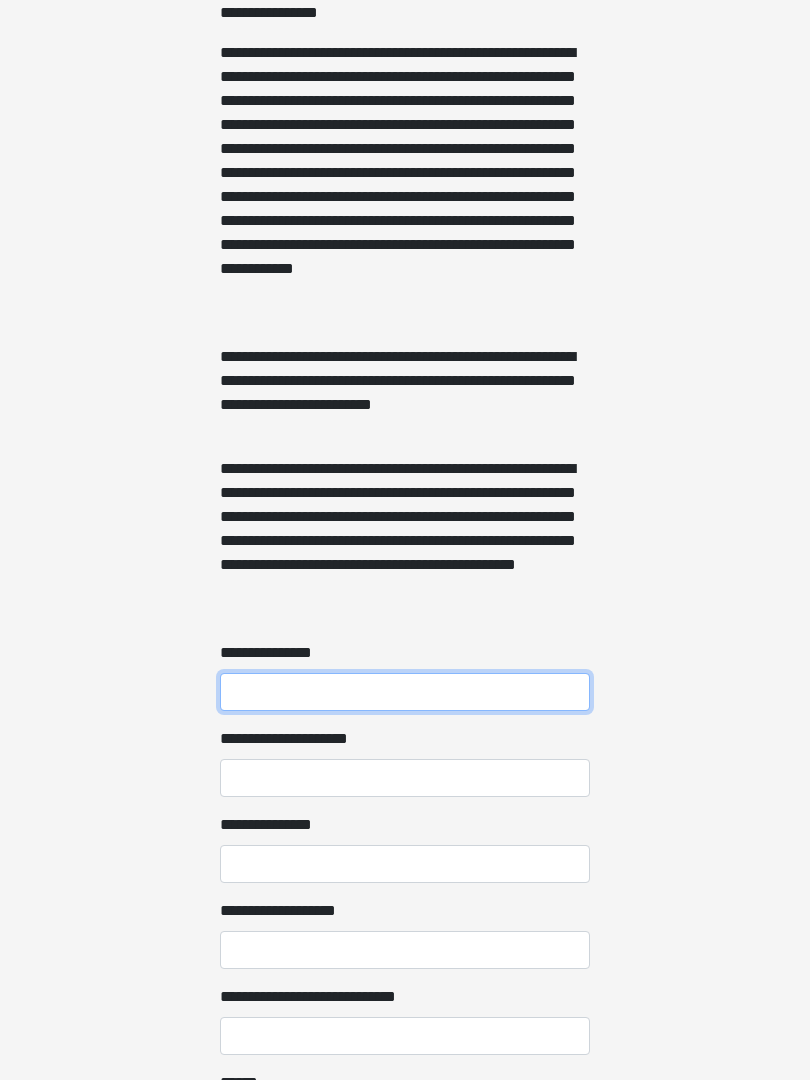 click on "**********" at bounding box center [405, 693] 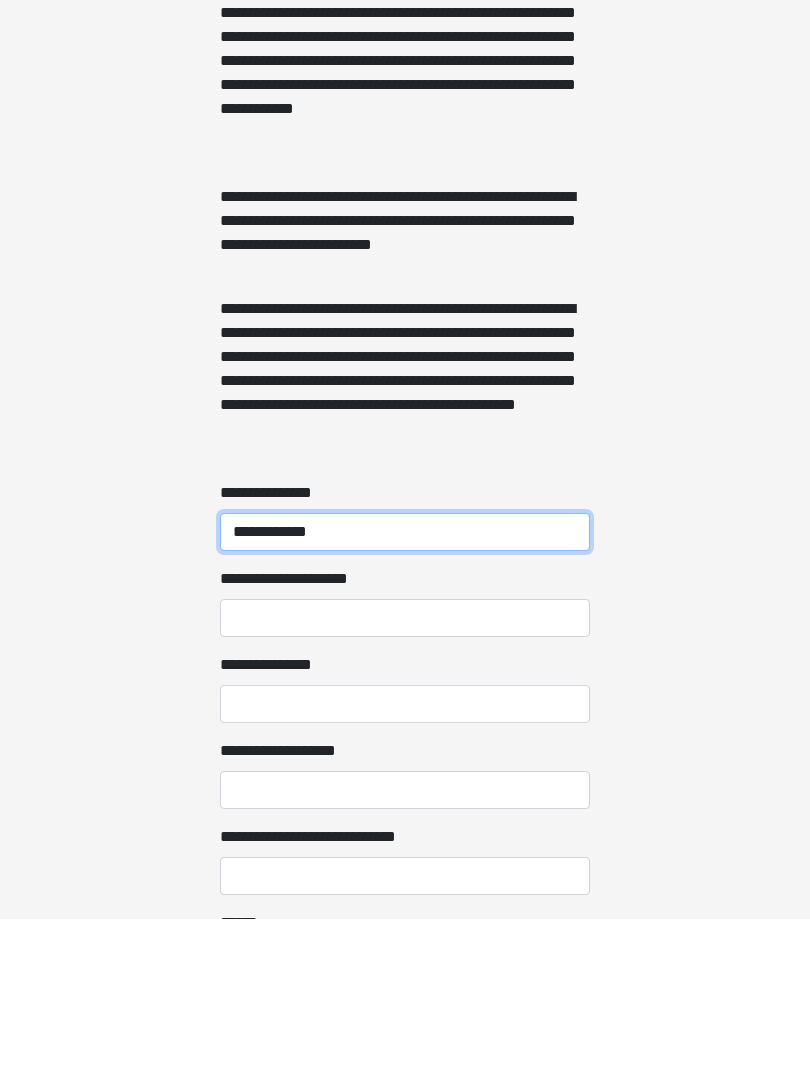 type on "**********" 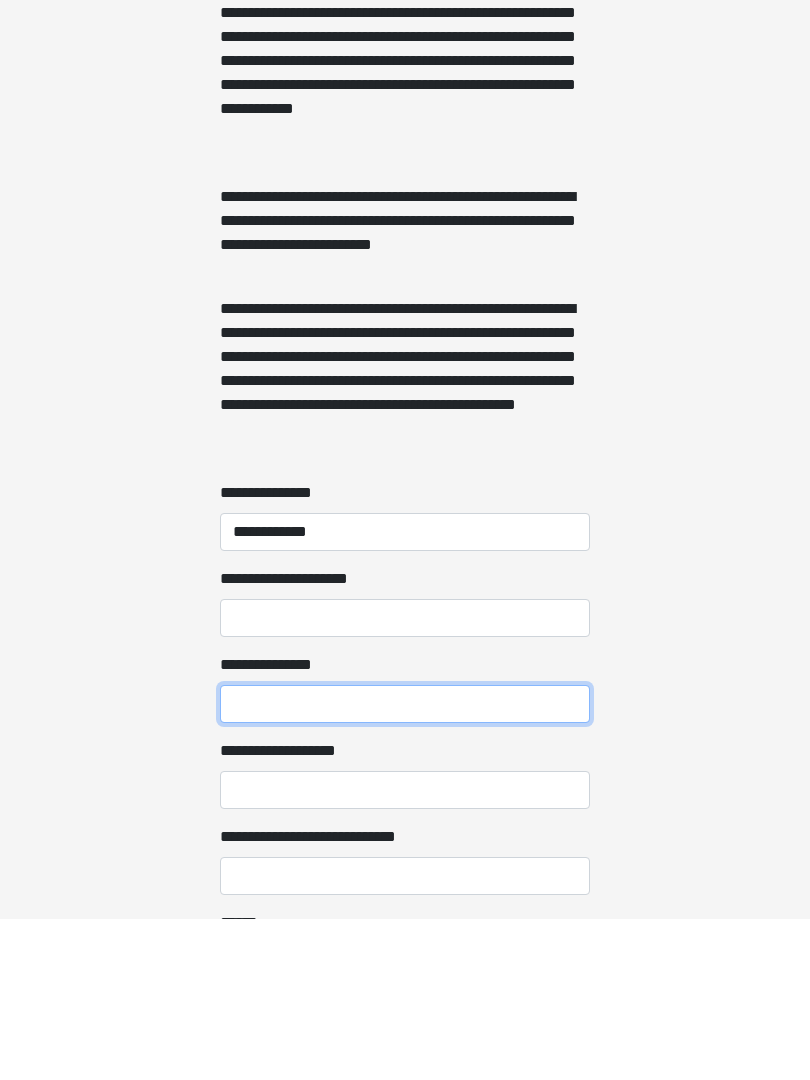 click on "**********" at bounding box center [405, 865] 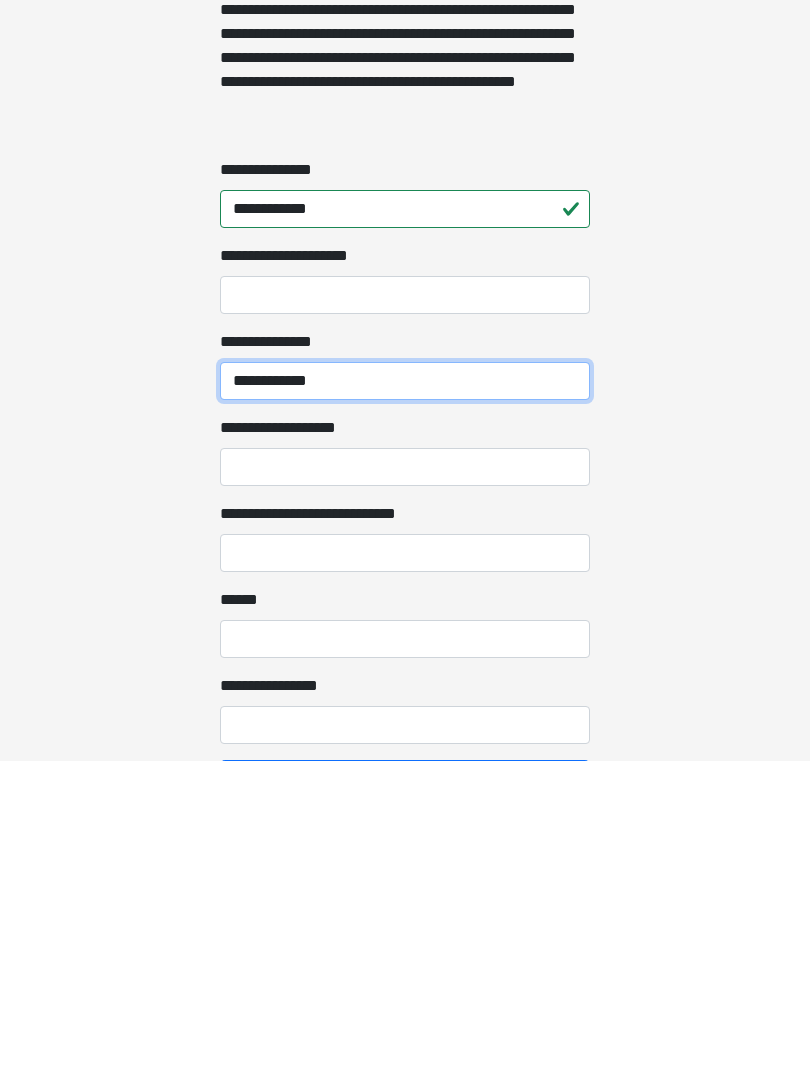 type on "**********" 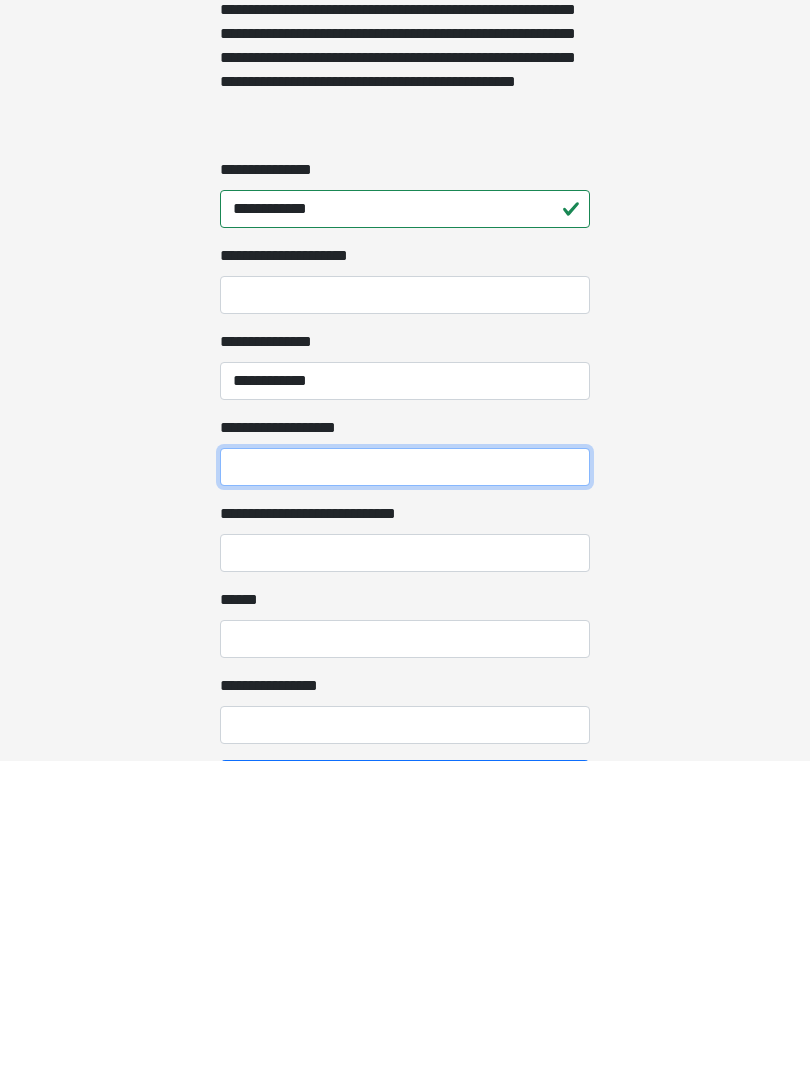 click on "**********" at bounding box center [405, 787] 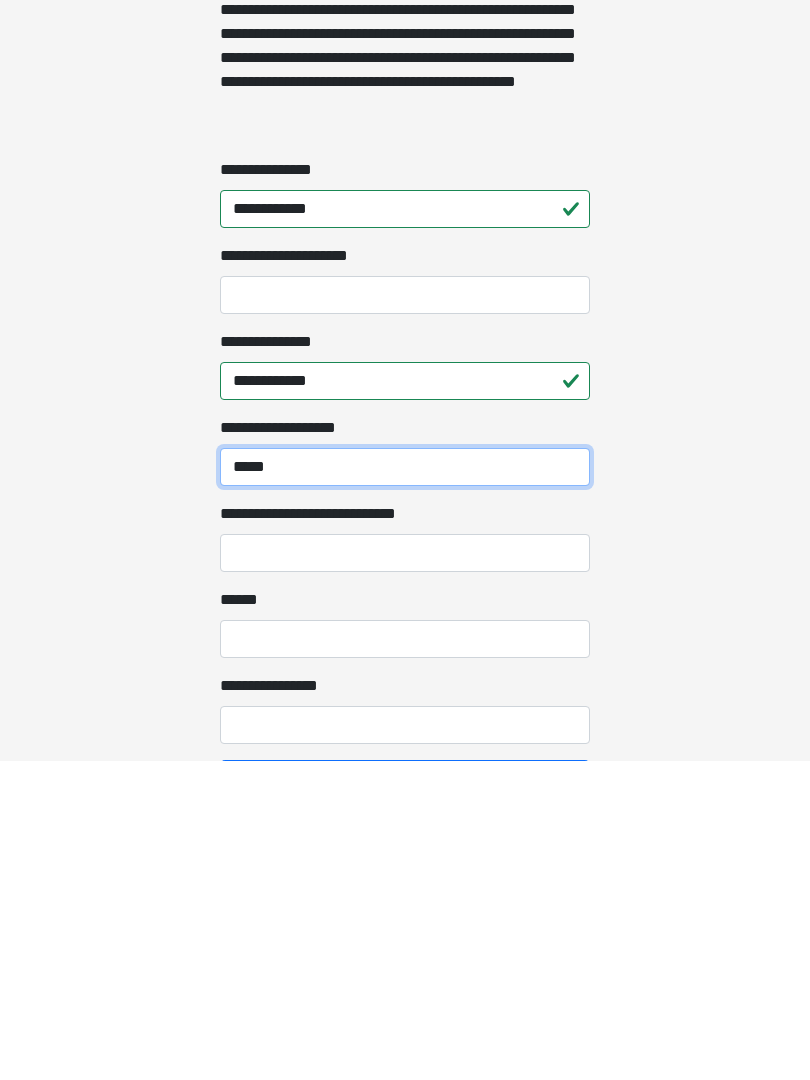 type on "*****" 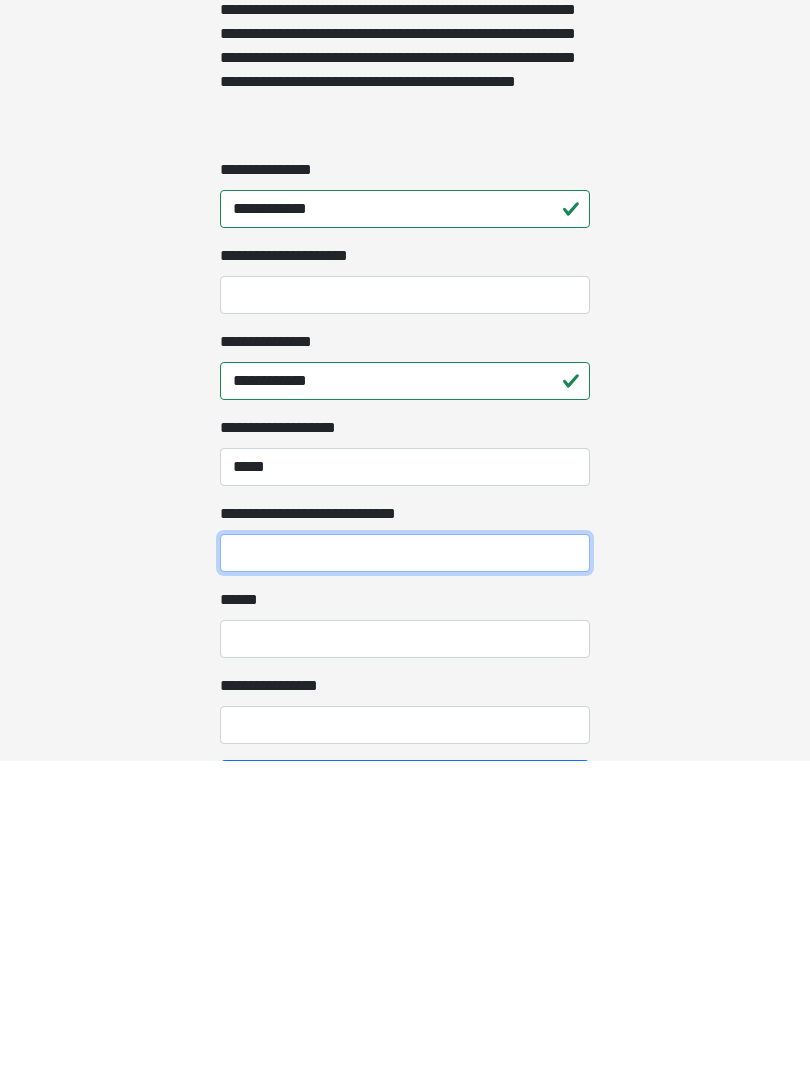 click on "**********" at bounding box center (405, 873) 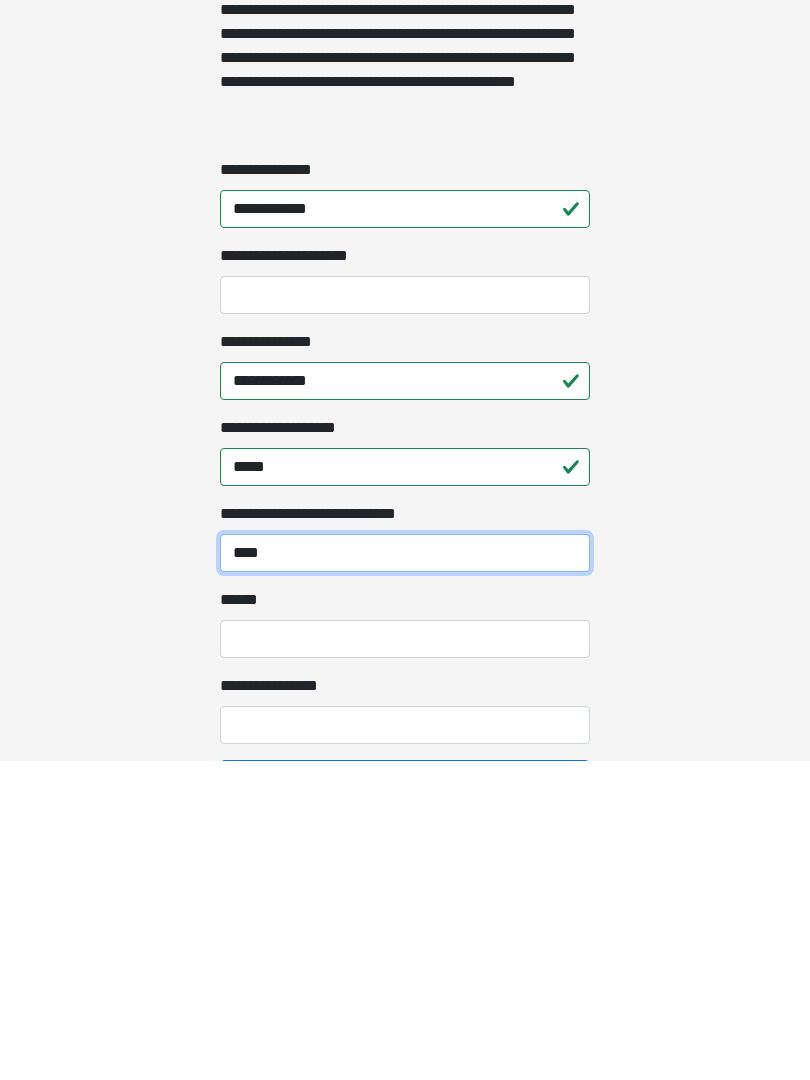 type on "****" 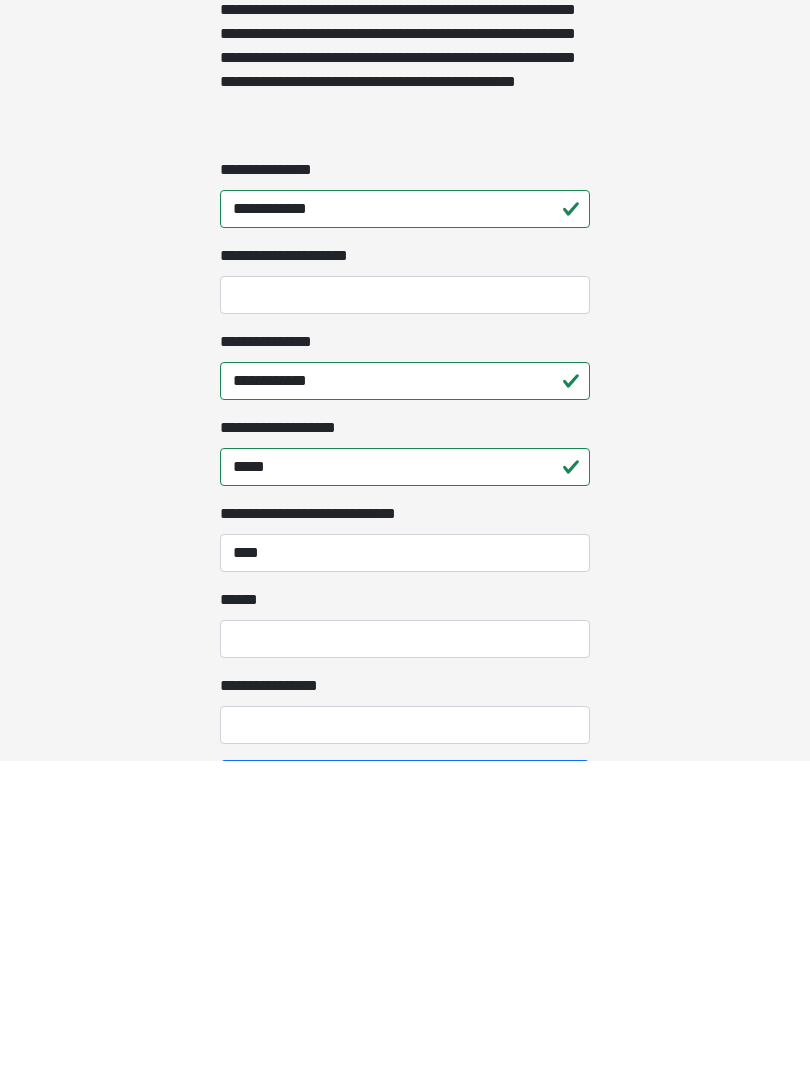 click on "**** *" at bounding box center [405, 959] 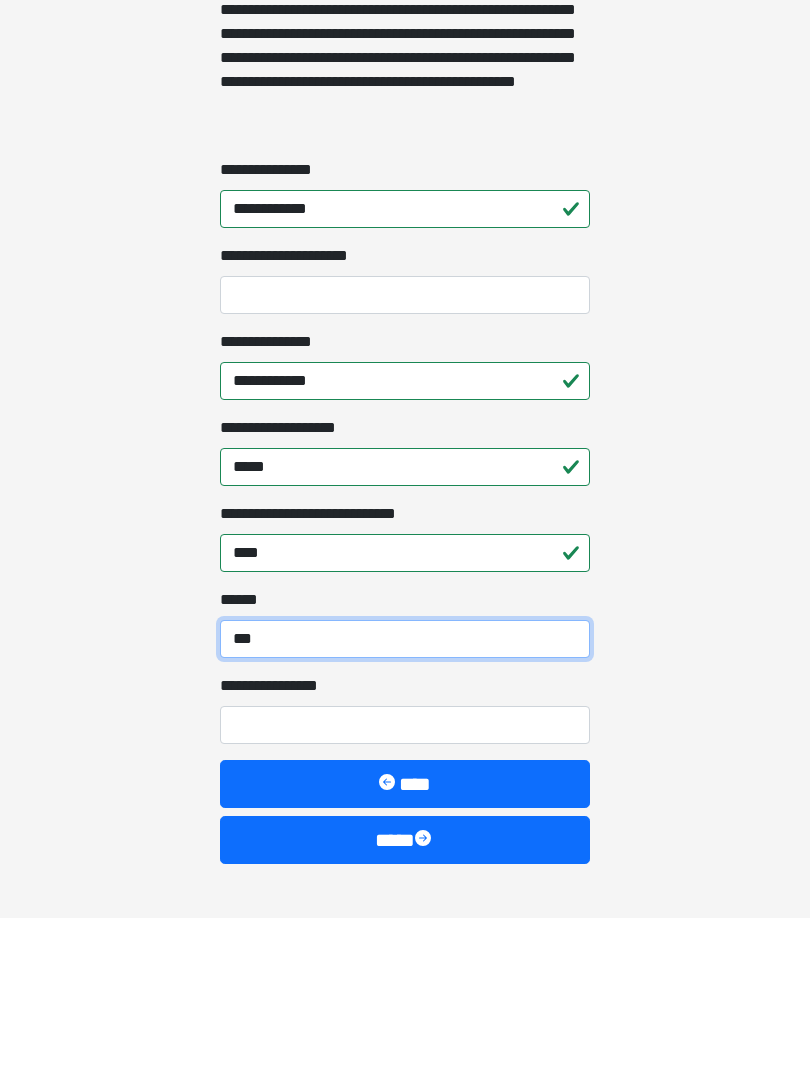 scroll, scrollTop: 1419, scrollLeft: 0, axis: vertical 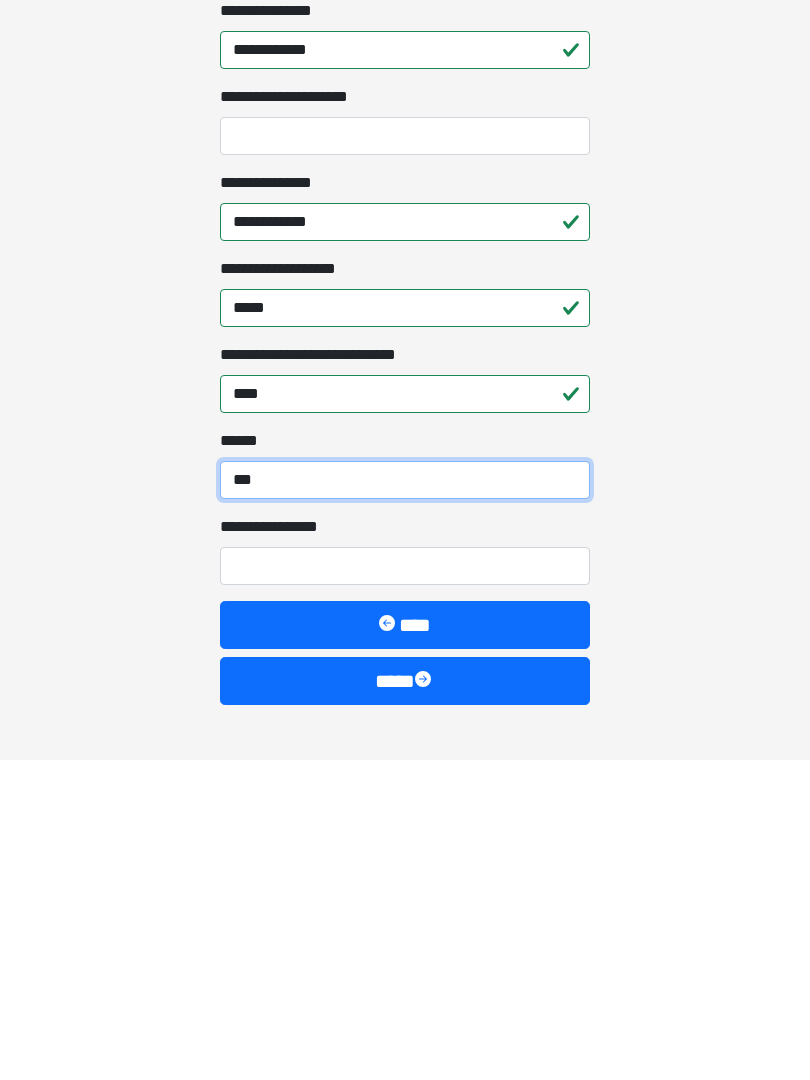 type on "***" 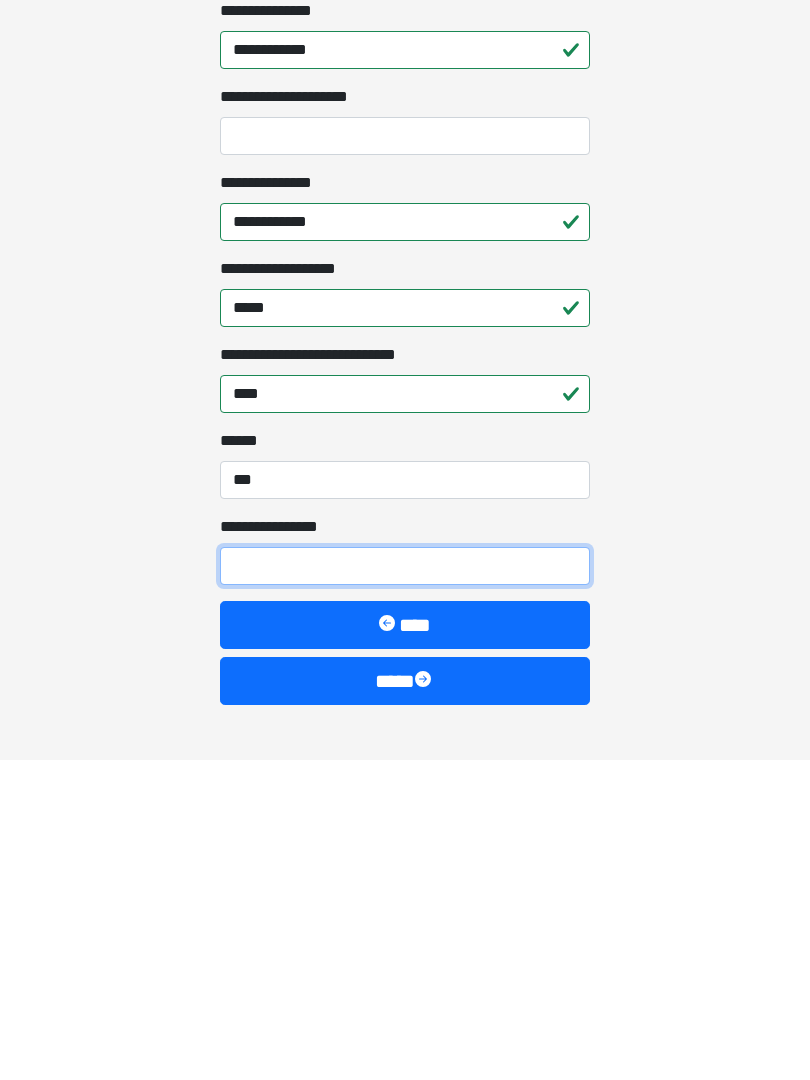 click on "**********" at bounding box center (405, 886) 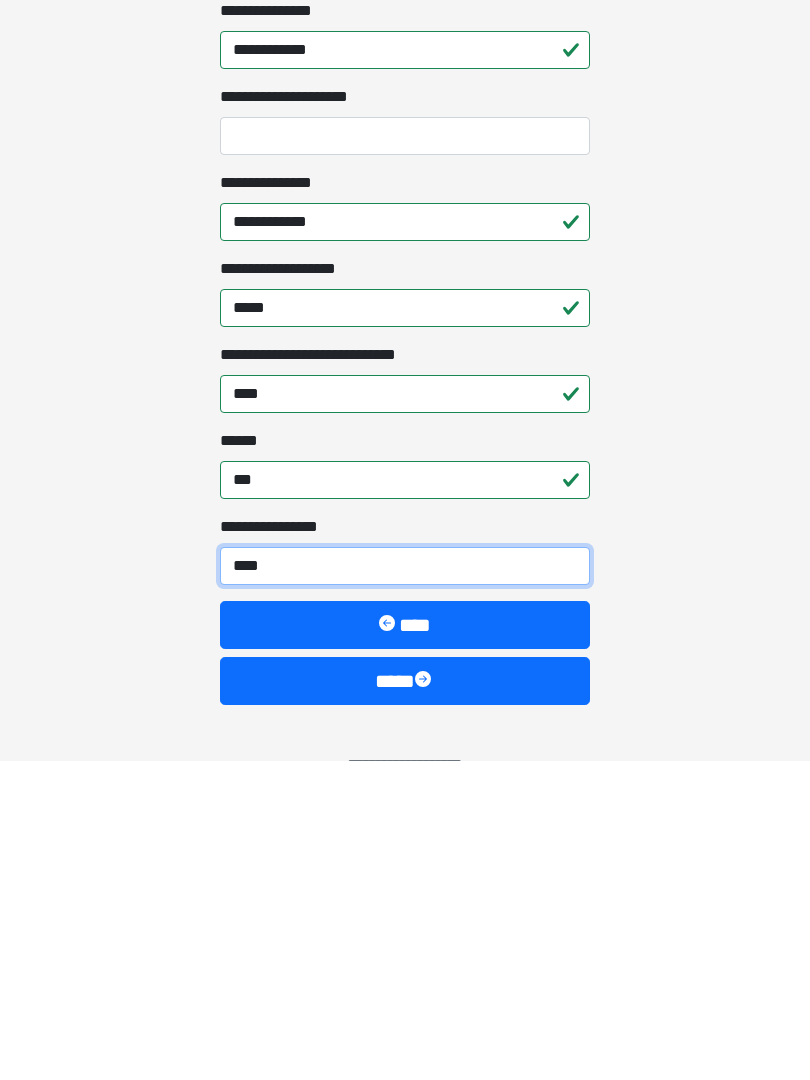 type on "*****" 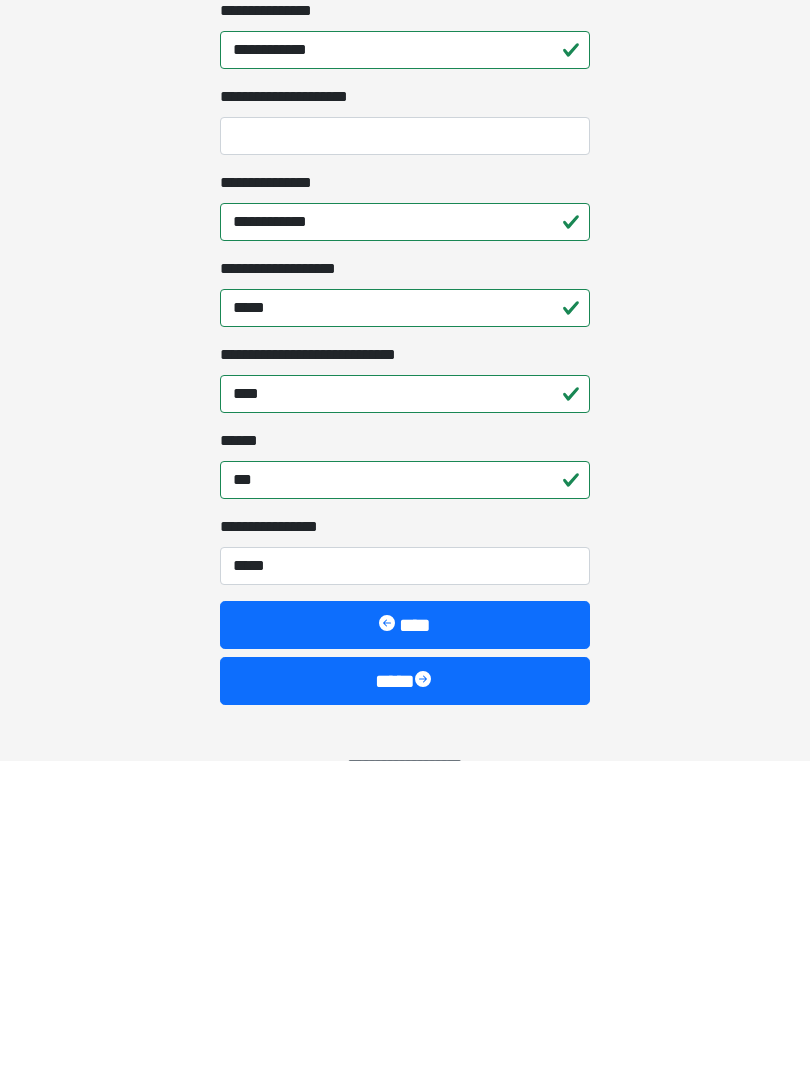 click on "****" at bounding box center [405, 1001] 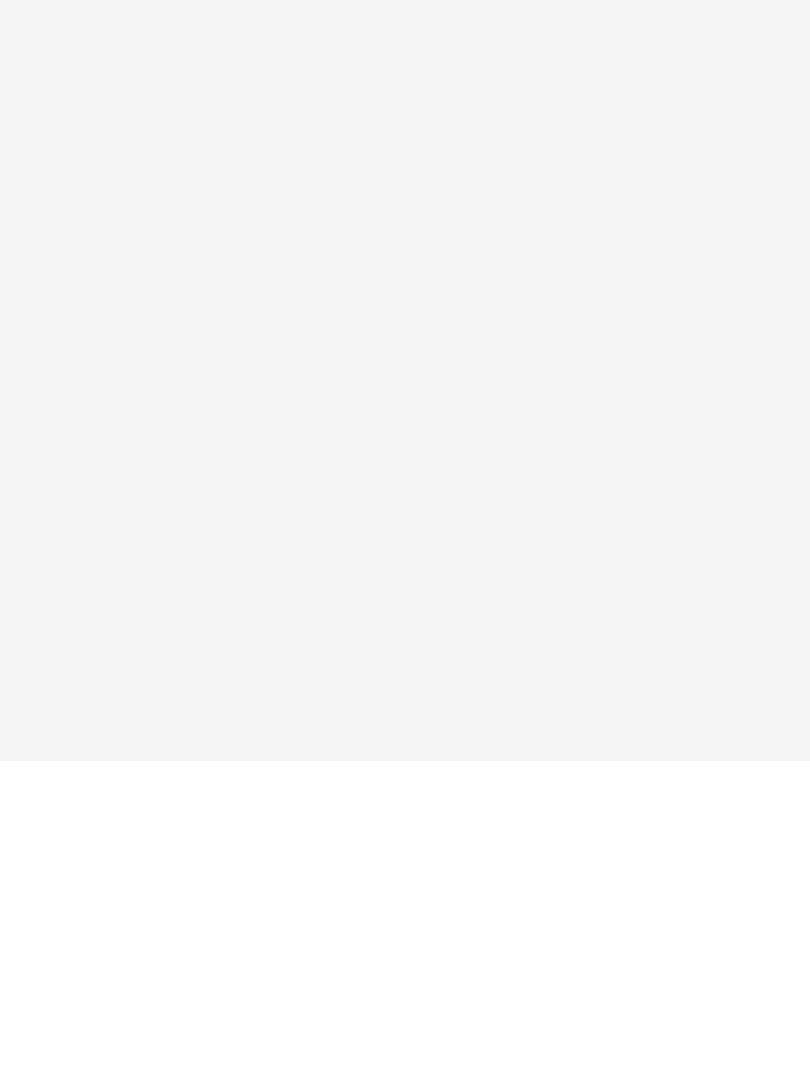 scroll, scrollTop: 0, scrollLeft: 0, axis: both 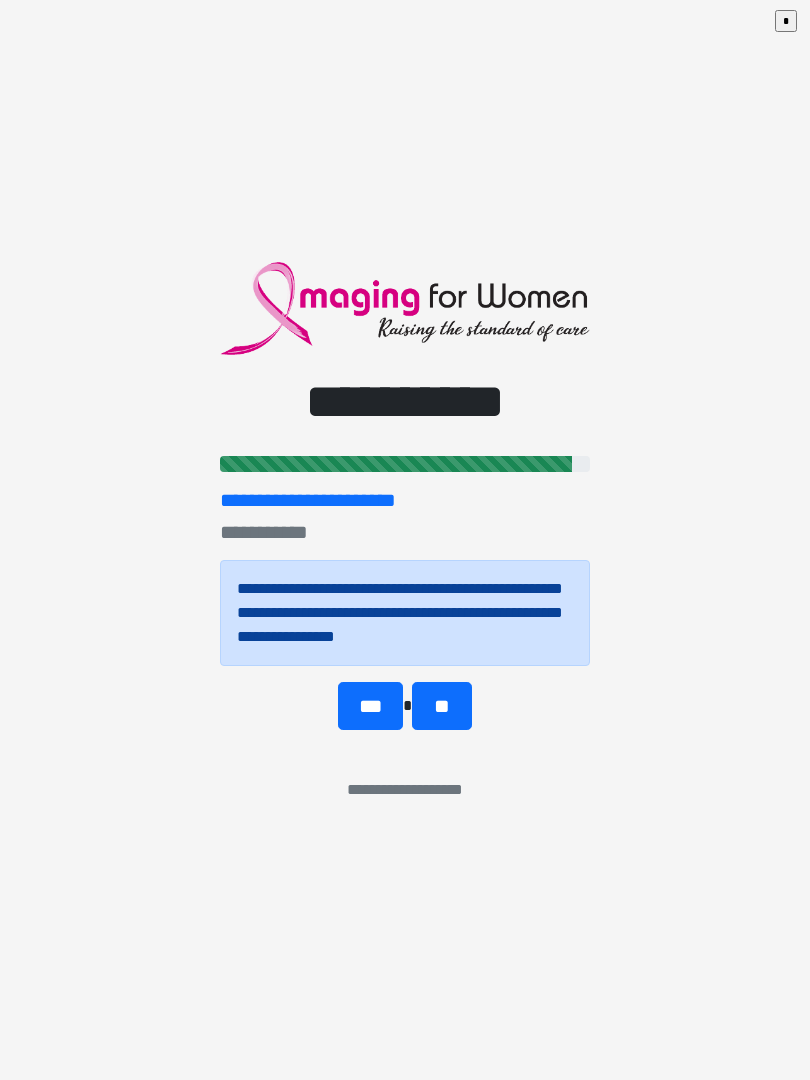 click on "**" at bounding box center (441, 706) 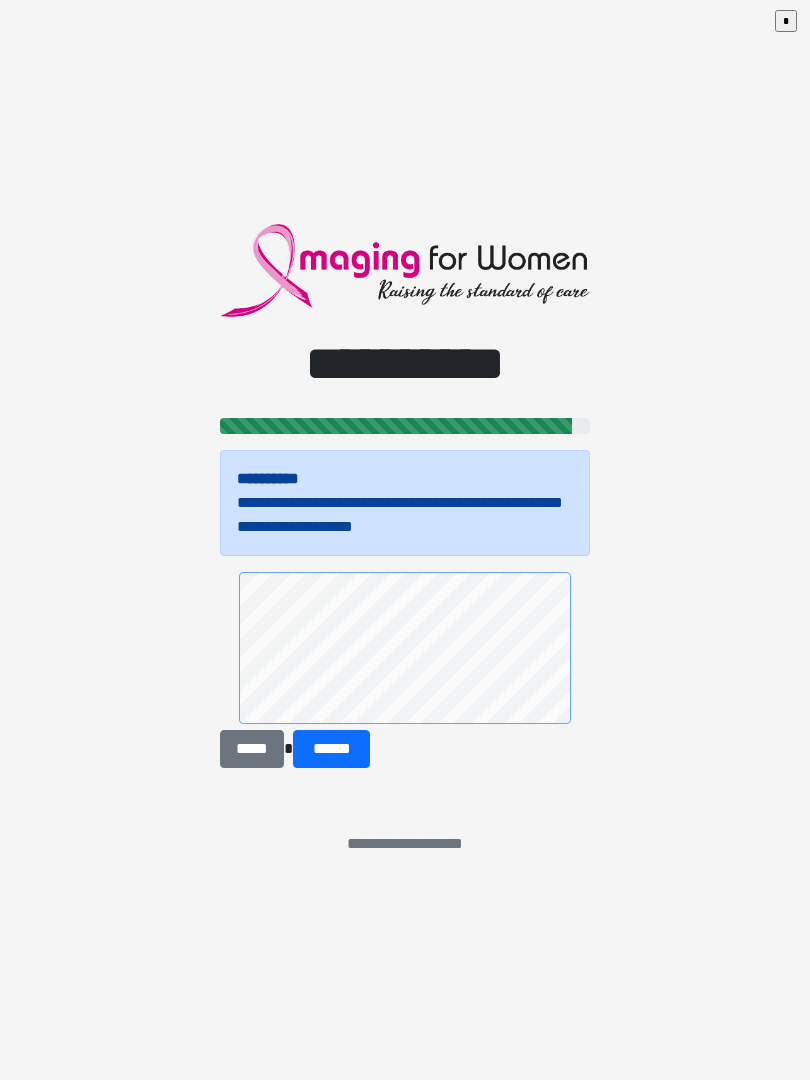 click on "******" at bounding box center (331, 749) 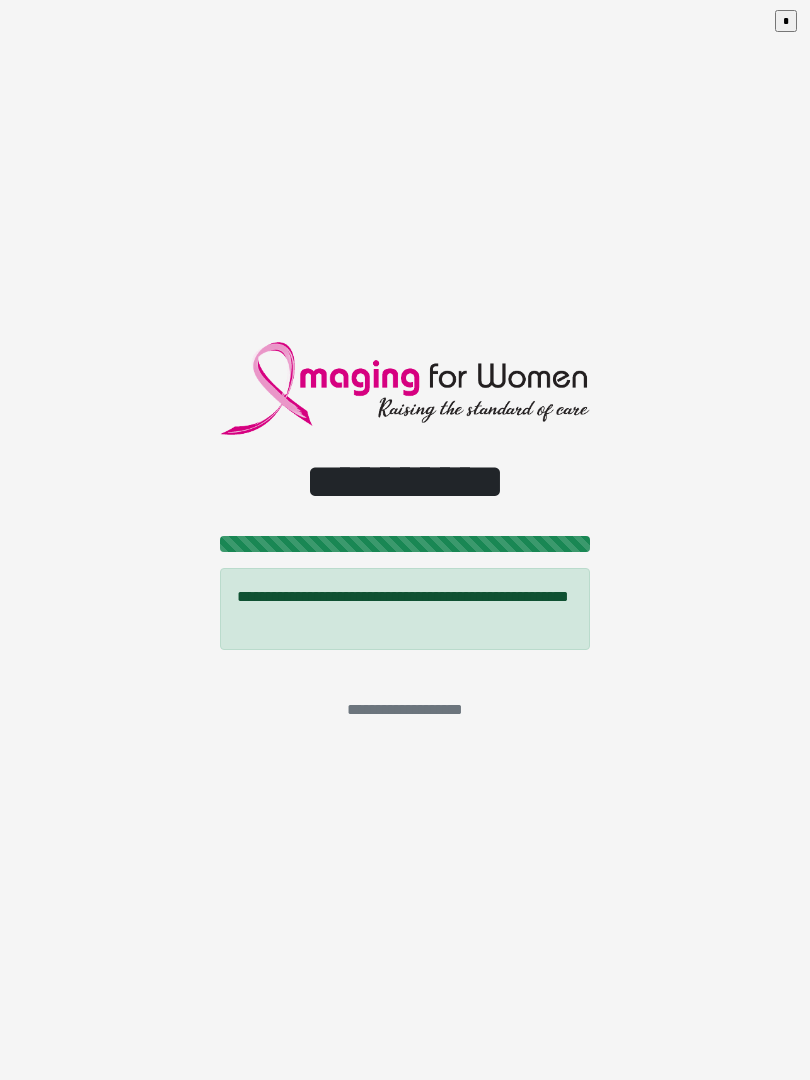click on "*" at bounding box center (786, 21) 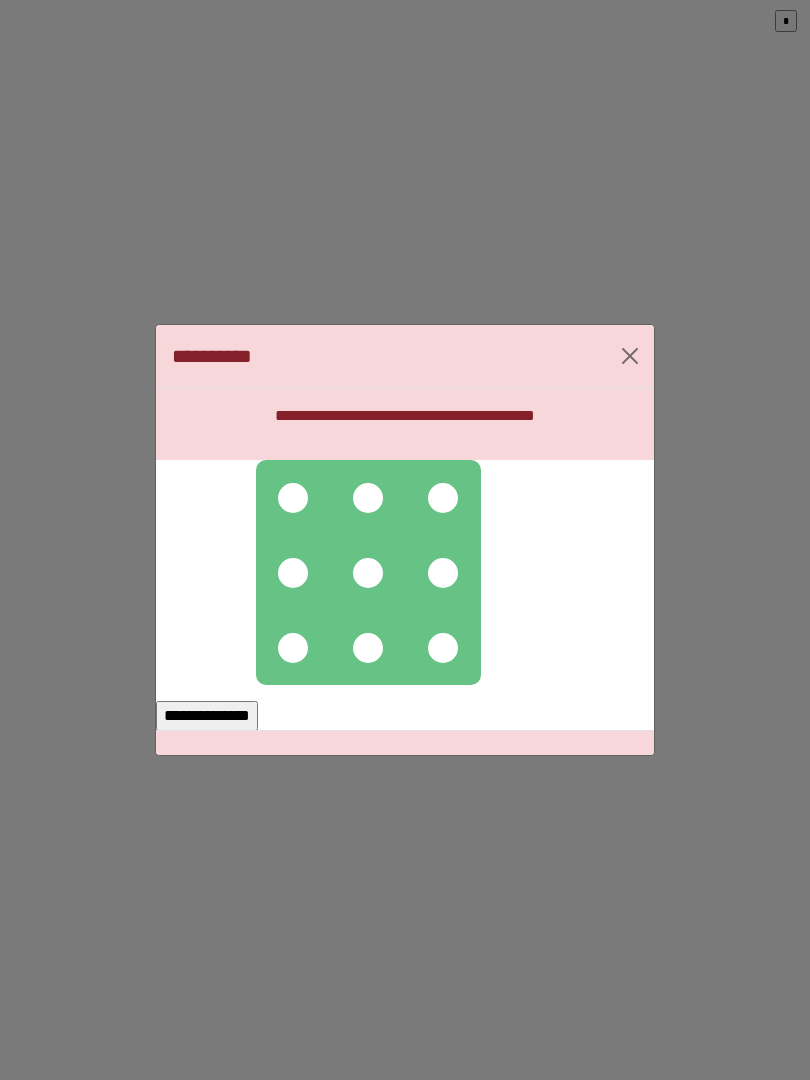 click at bounding box center [293, 498] 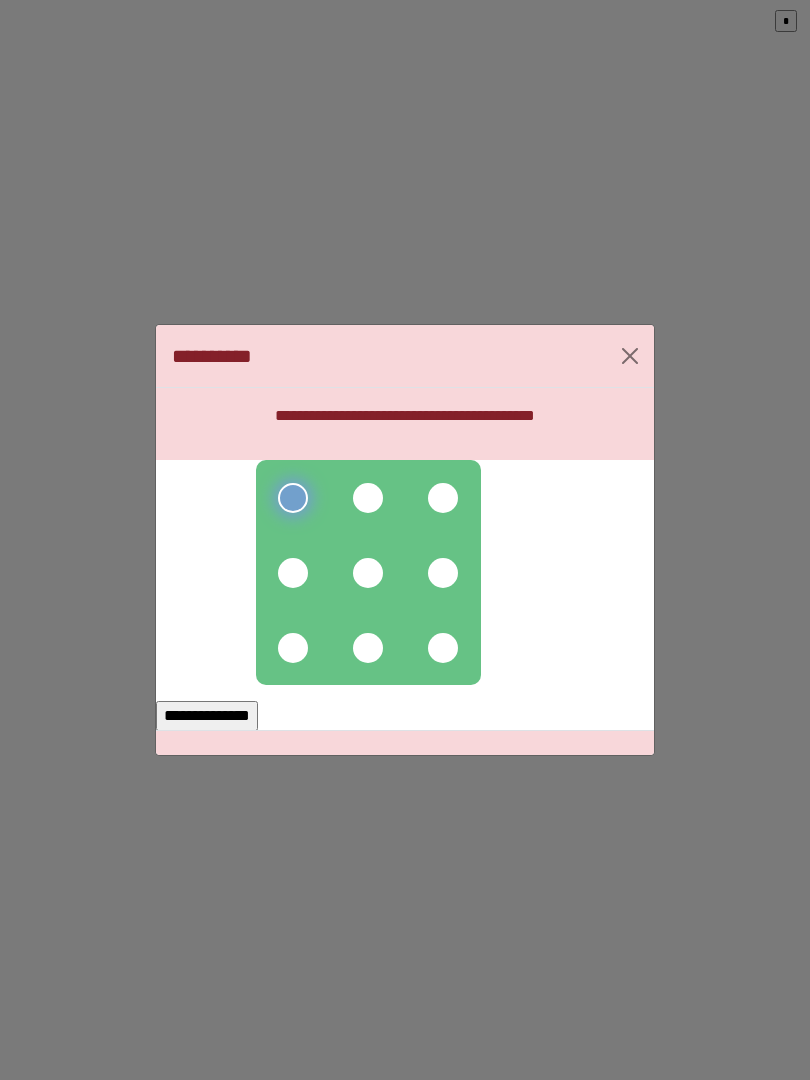 click at bounding box center (368, 498) 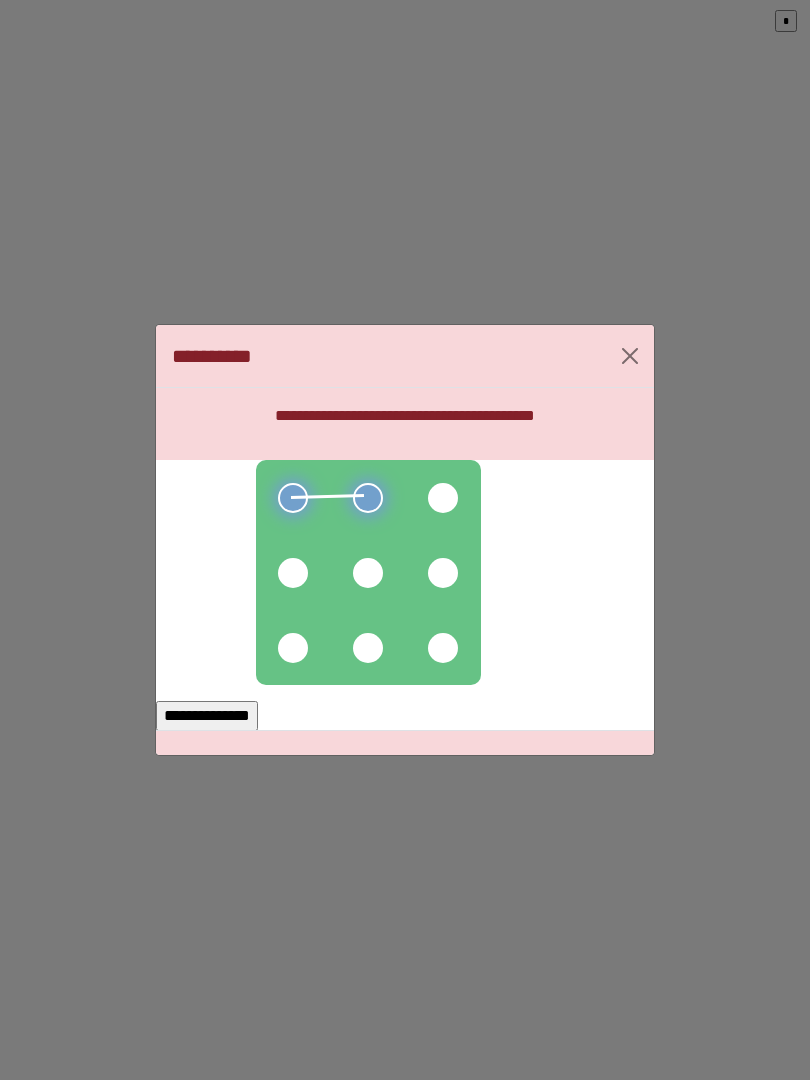 click at bounding box center [443, 498] 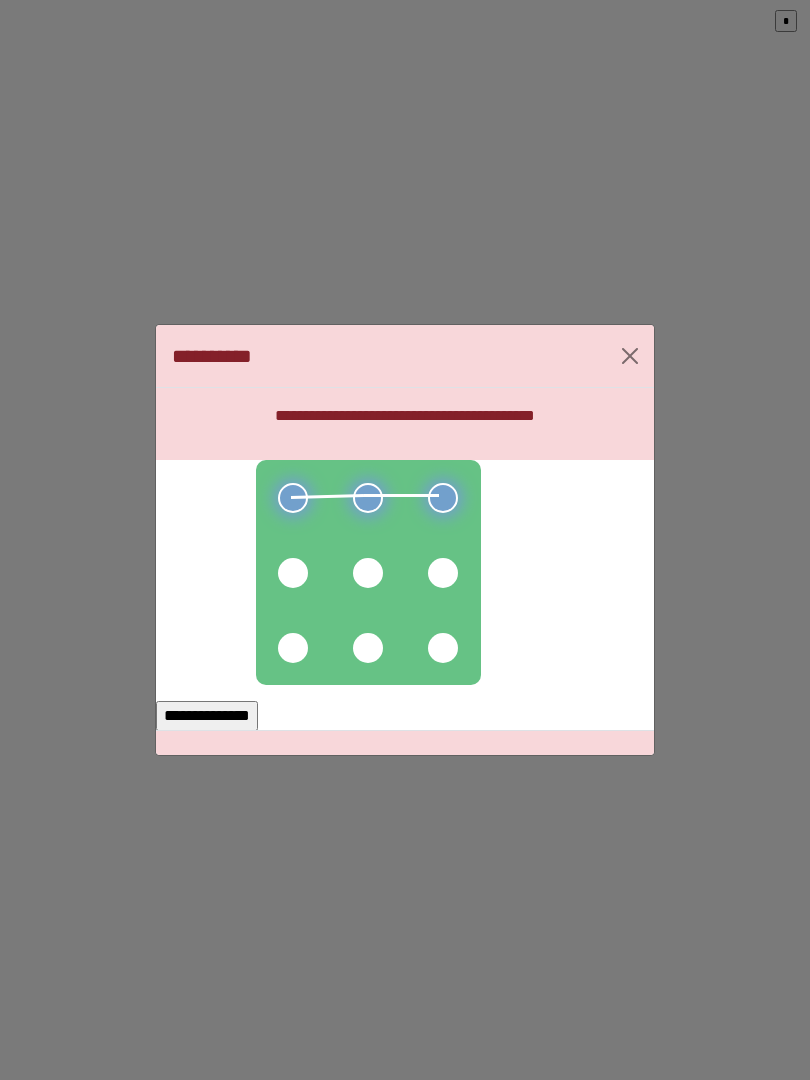 click at bounding box center (368, 572) 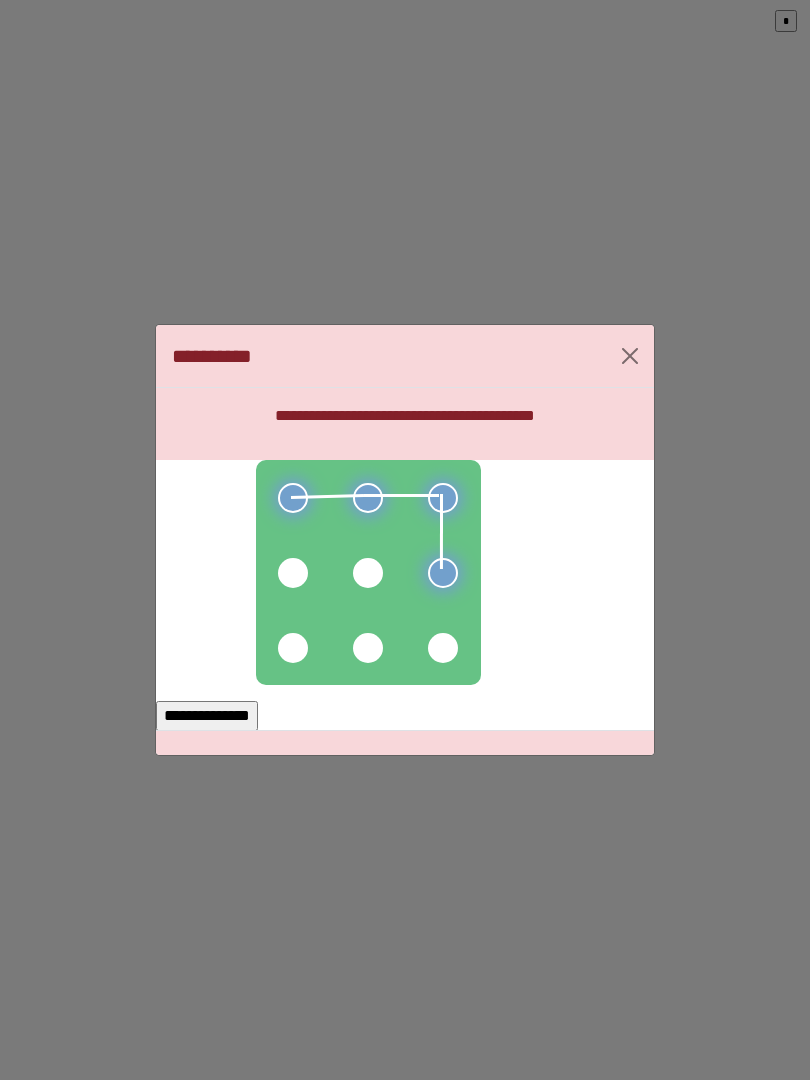 click at bounding box center [443, 648] 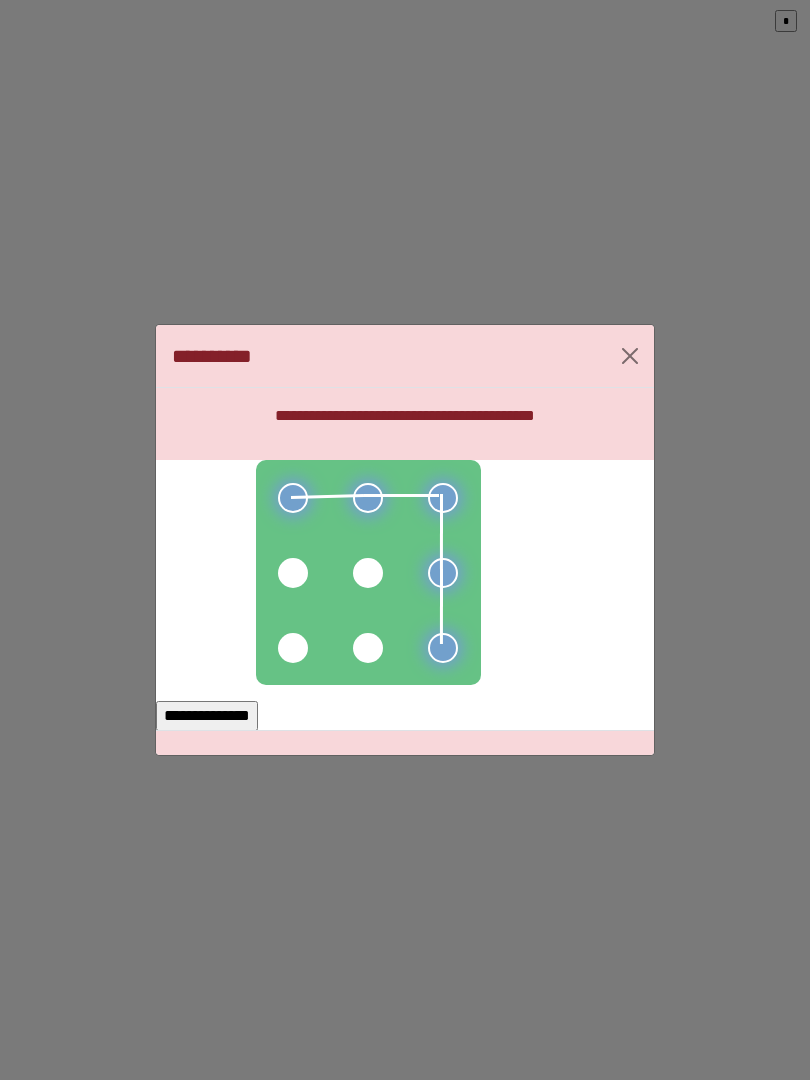 click at bounding box center (368, 648) 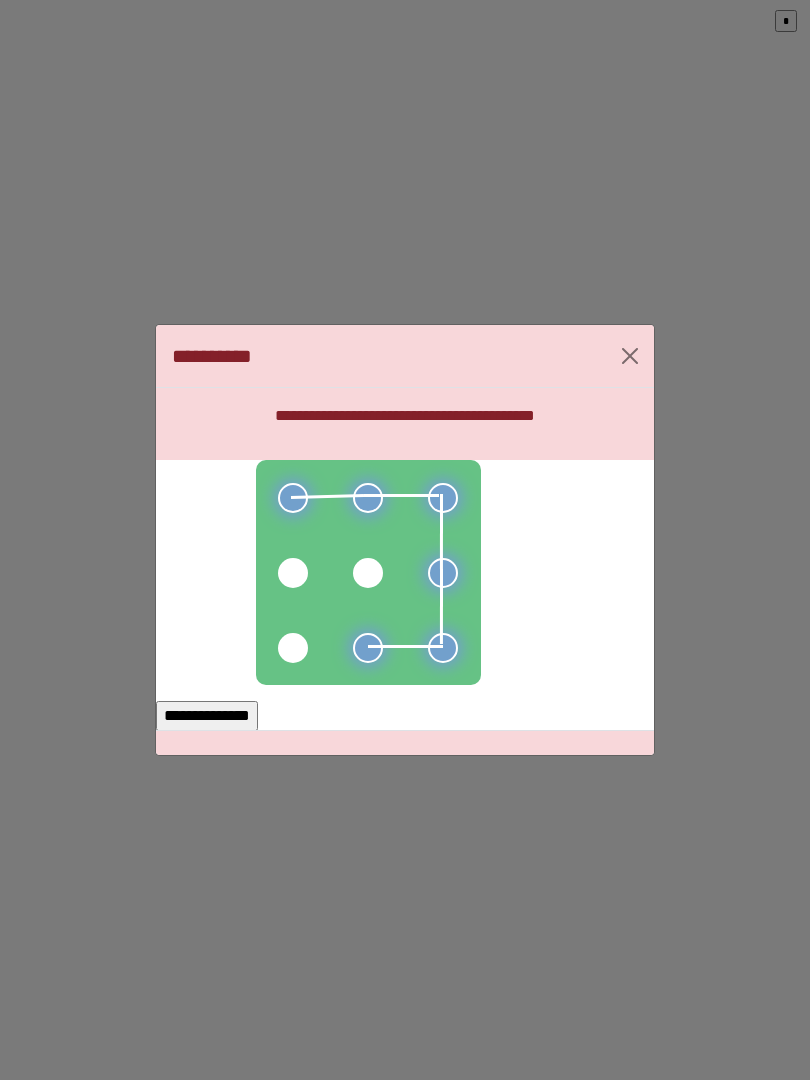 click at bounding box center (293, 648) 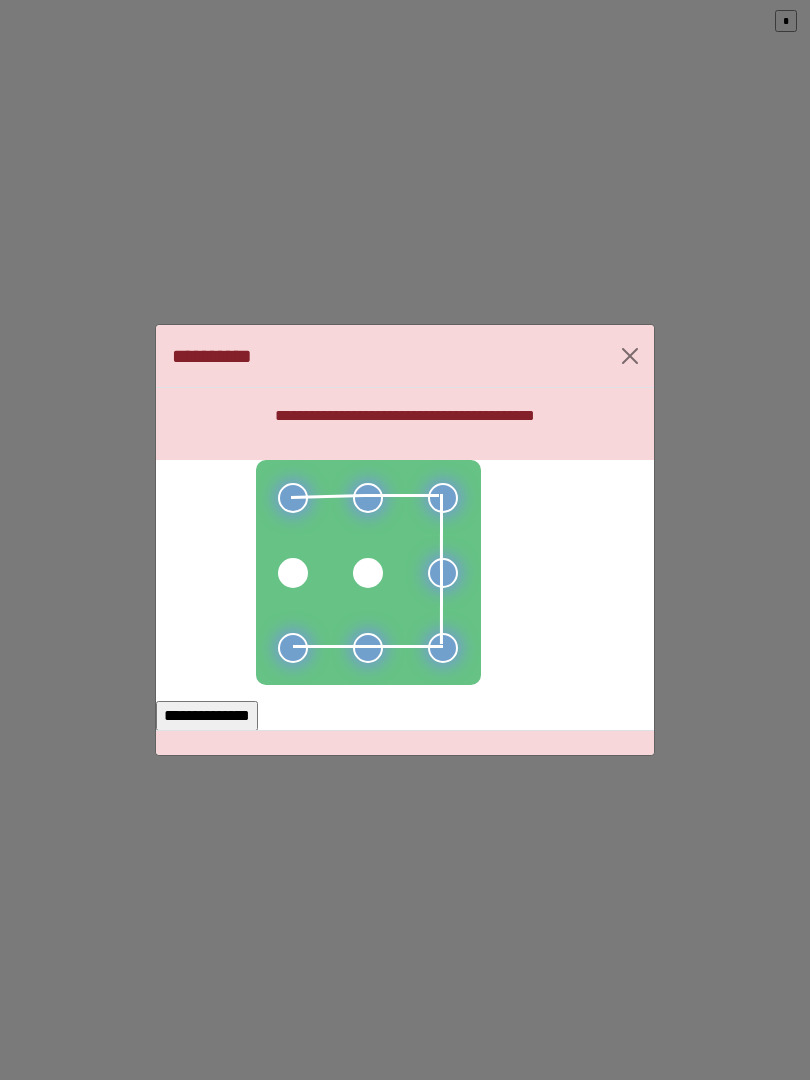 click on "**********" at bounding box center (207, 716) 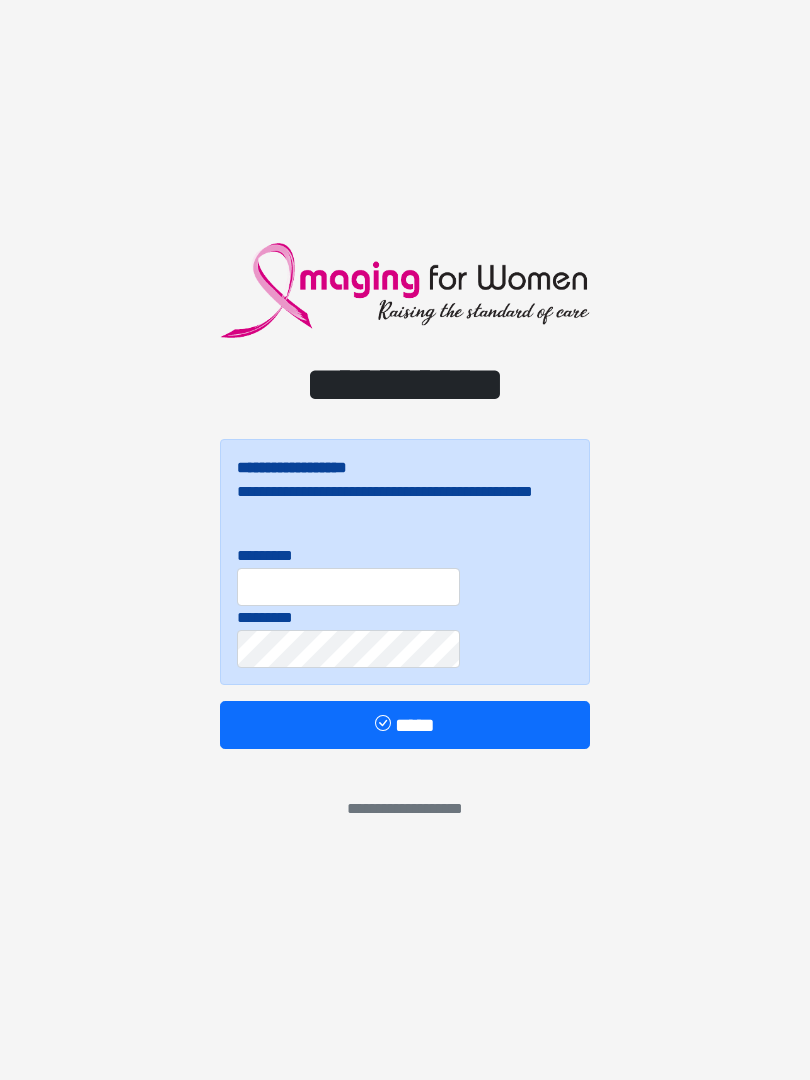 scroll, scrollTop: 0, scrollLeft: 0, axis: both 